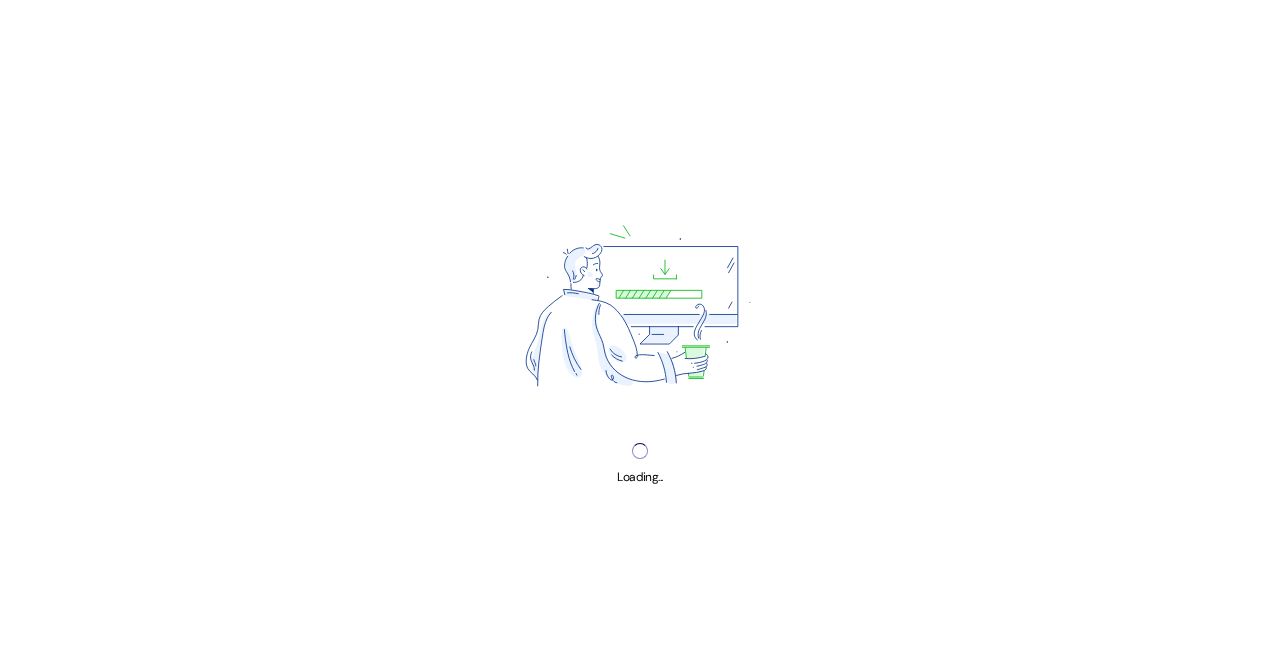 scroll, scrollTop: 0, scrollLeft: 0, axis: both 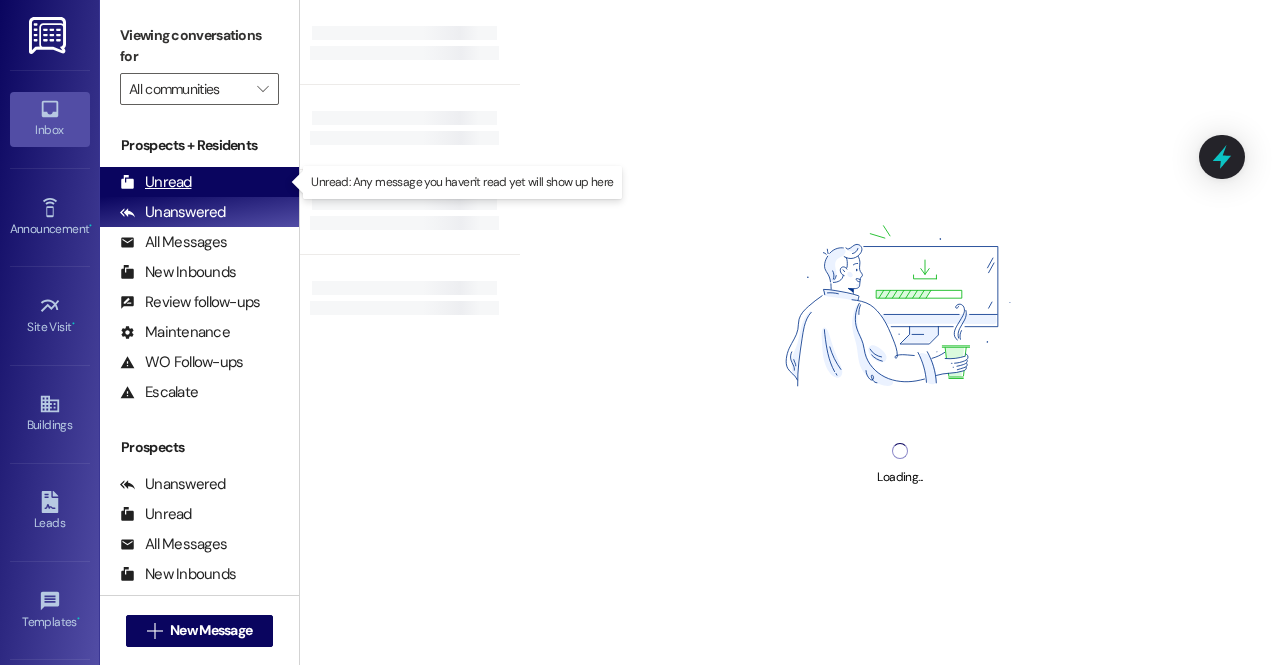 click on "Unread" at bounding box center (156, 182) 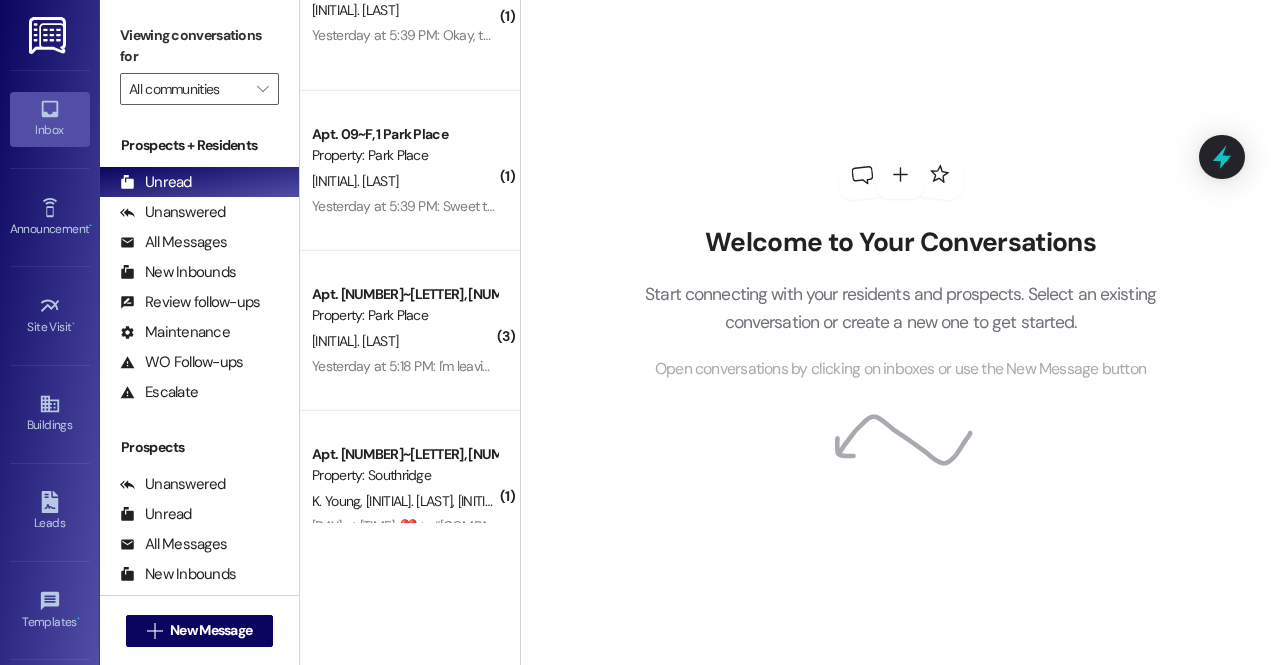 scroll, scrollTop: 756, scrollLeft: 0, axis: vertical 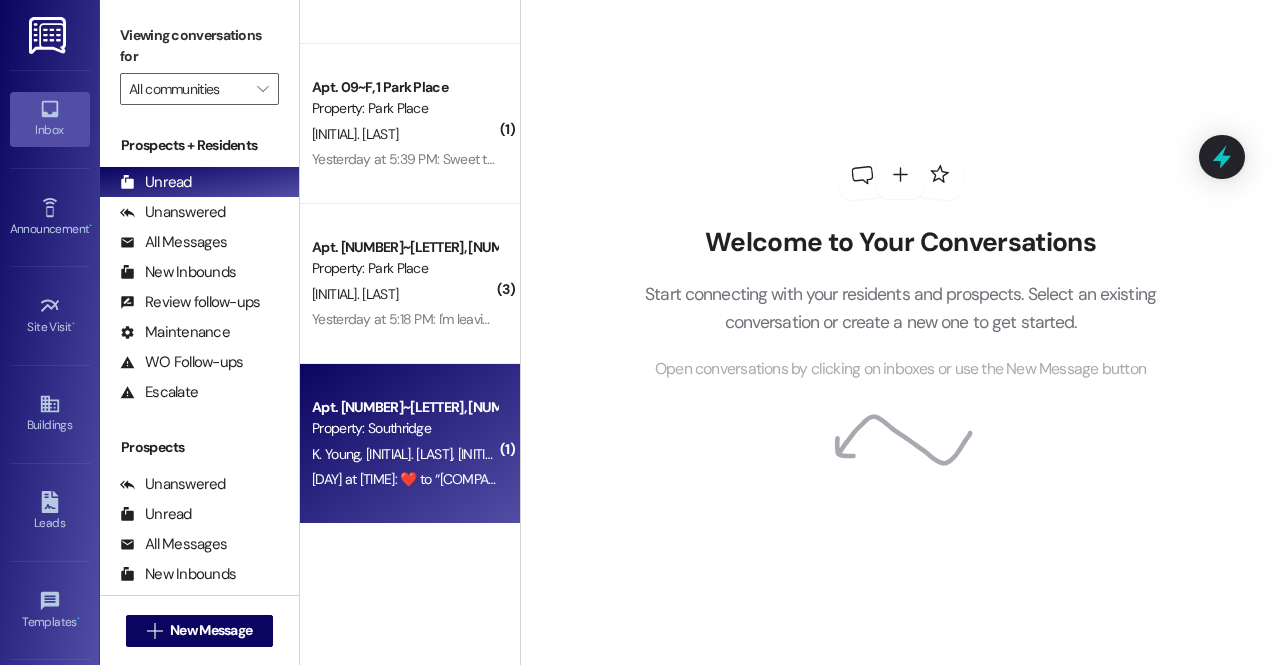 click on "[INITIAL]. [LAST]" at bounding box center (501, 454) 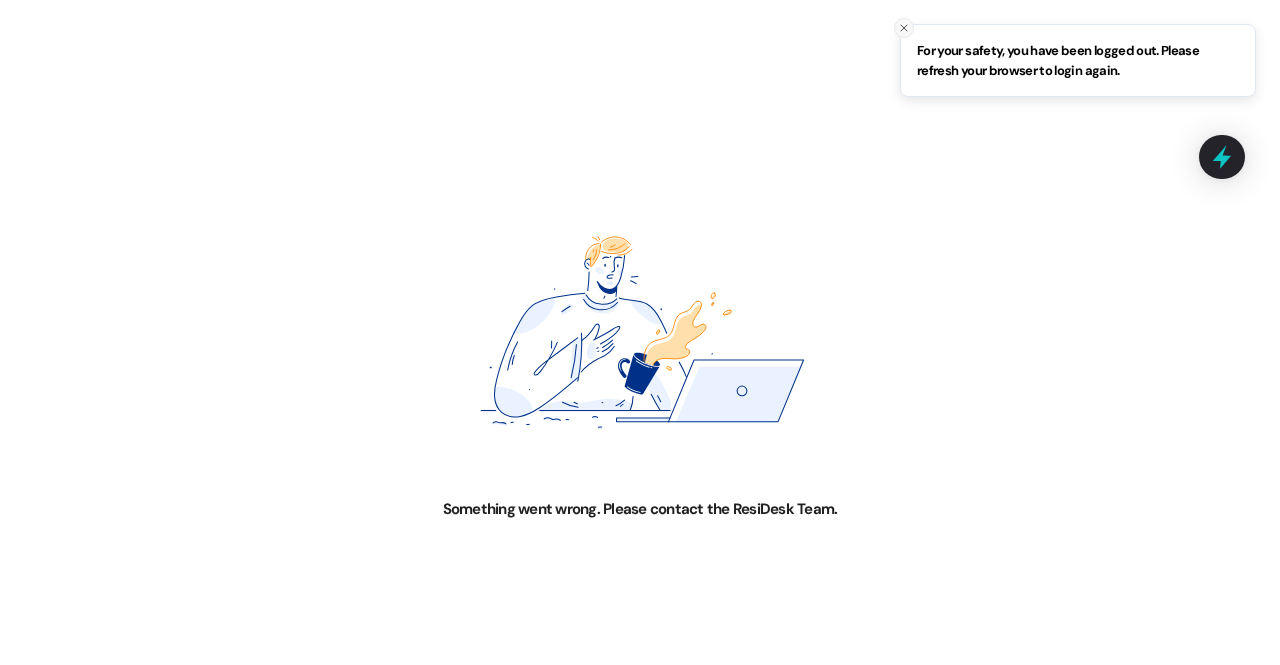 click 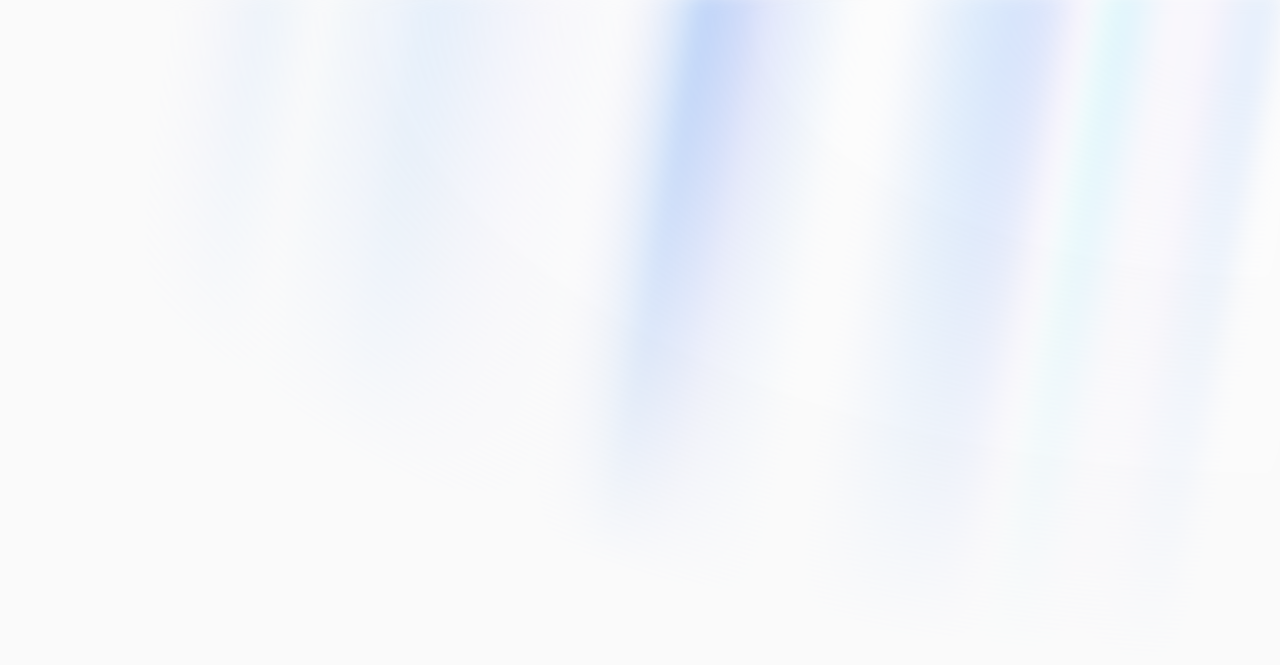 scroll, scrollTop: 0, scrollLeft: 0, axis: both 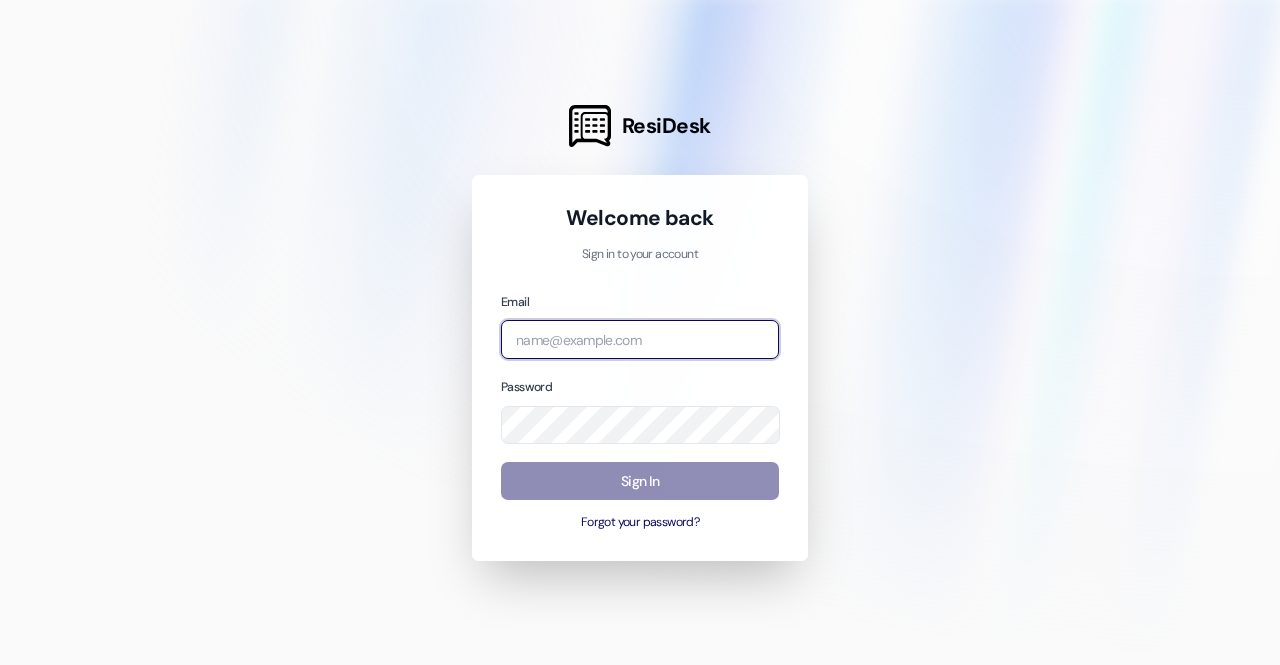 type on "[EMAIL]@[DOMAIN]" 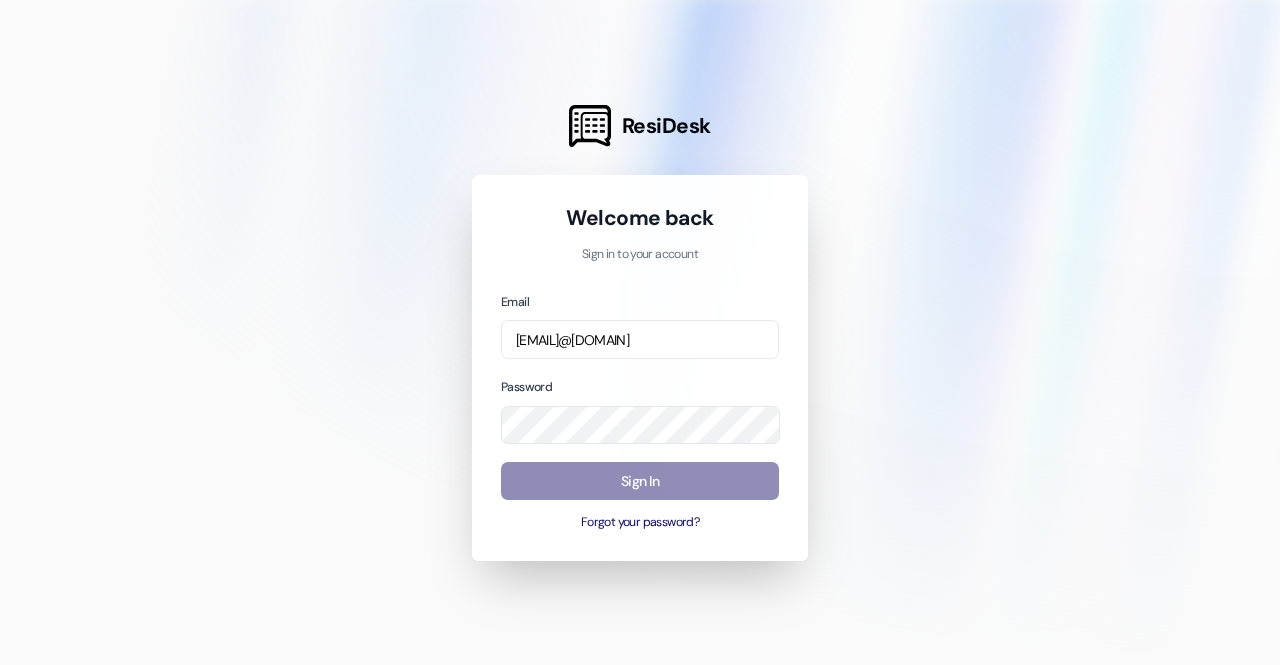 click on "Sign In" at bounding box center [640, 481] 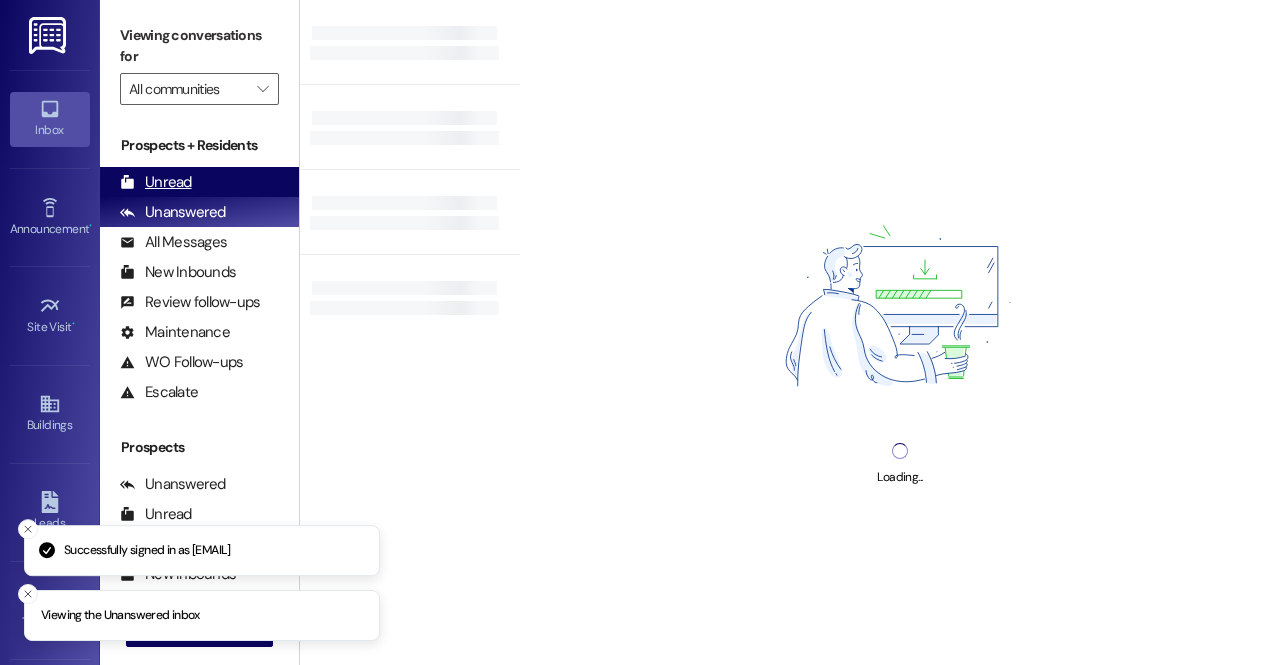 click on "Unread" at bounding box center (156, 182) 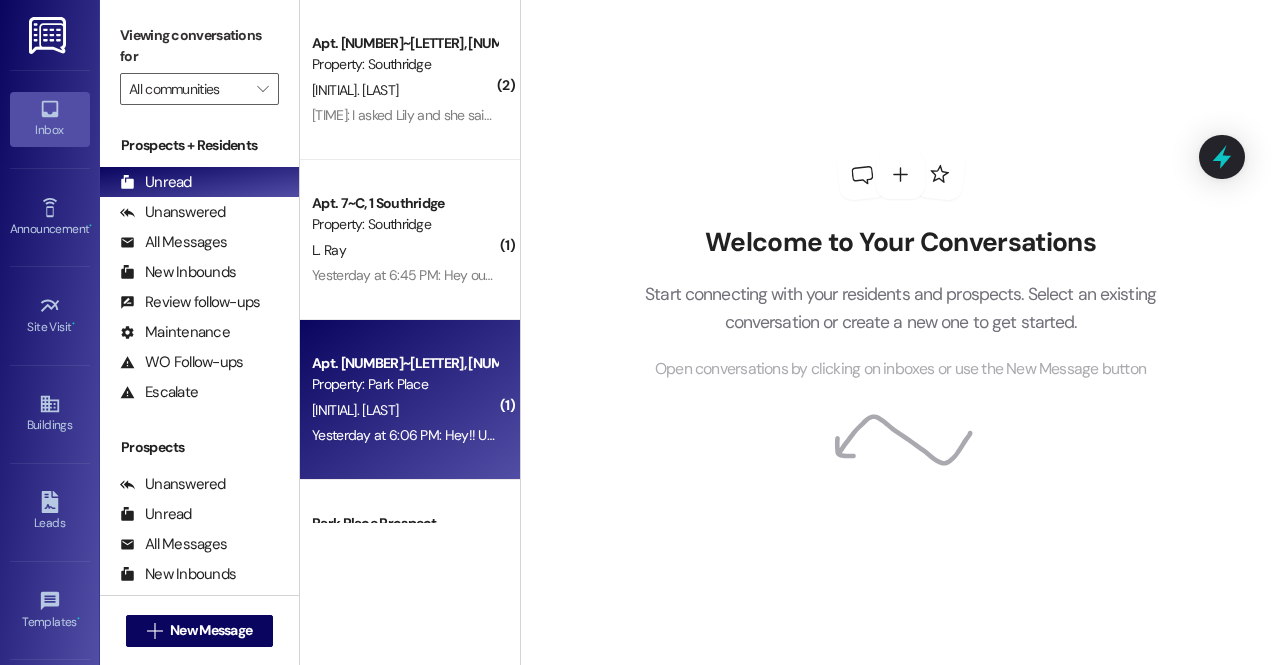 scroll, scrollTop: 756, scrollLeft: 0, axis: vertical 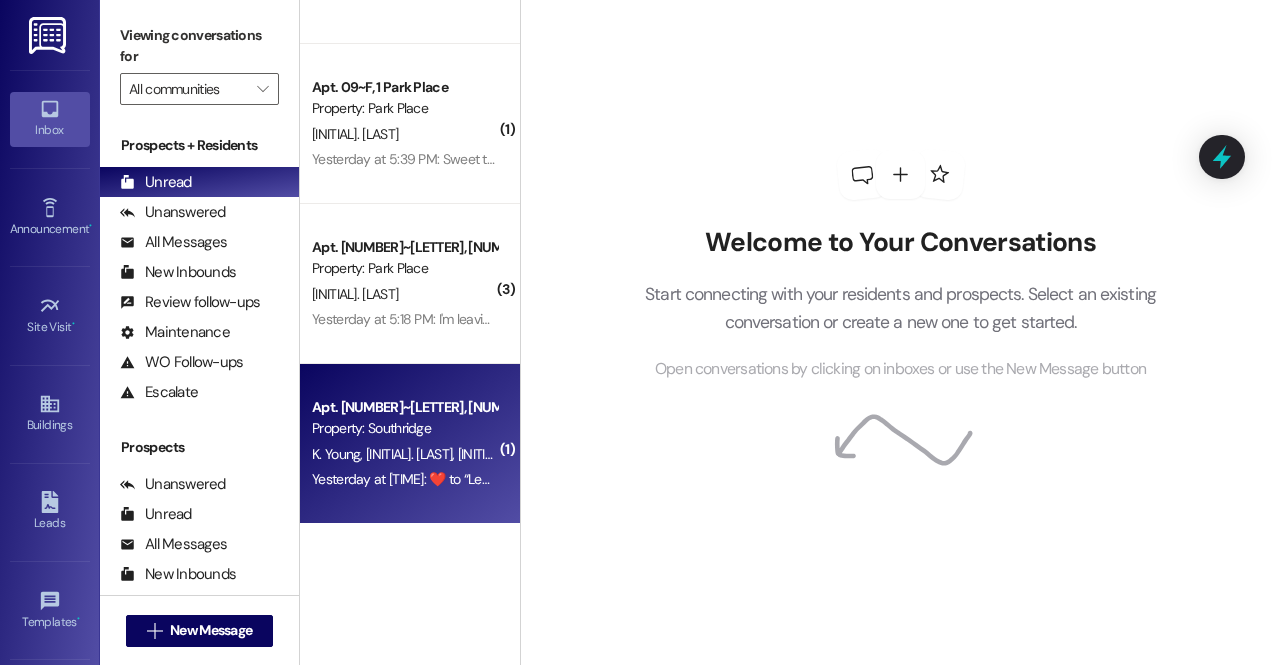 click on "B. Roberts" at bounding box center [501, 454] 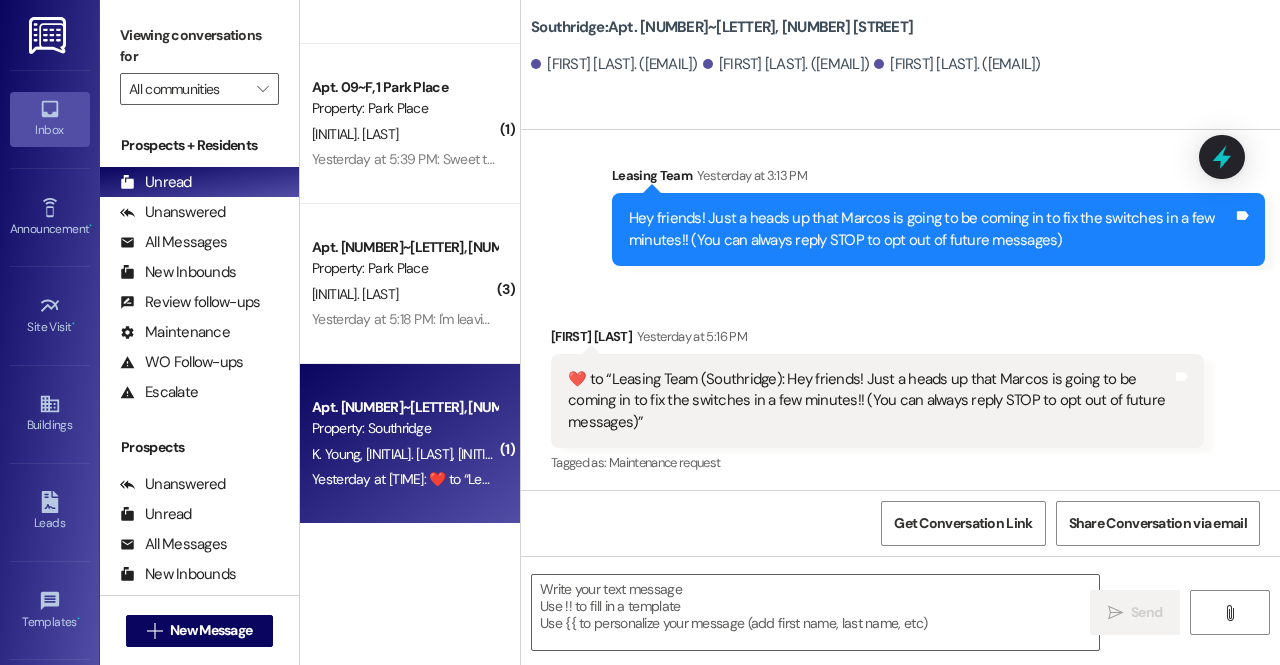 scroll, scrollTop: 185, scrollLeft: 0, axis: vertical 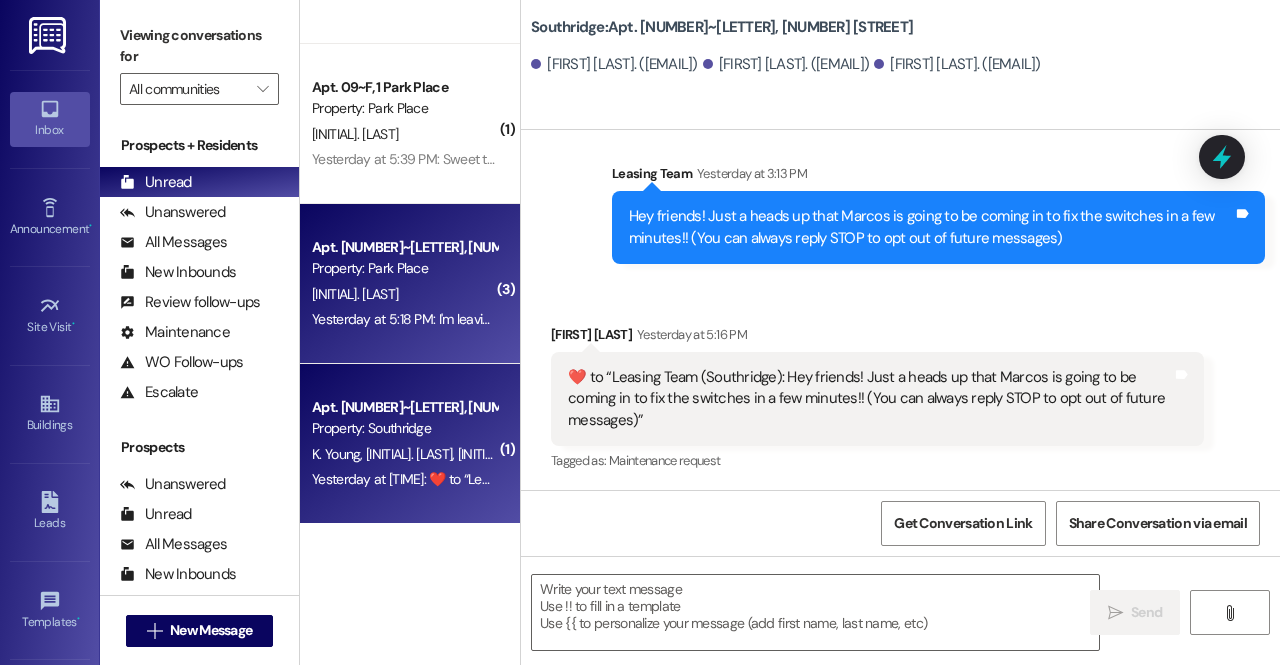 click on "Yesterday at 5:18 PM: I'm leaving work now I can be there in like 10 ish minutes! Yesterday at 5:18 PM: I'm leaving work now I can be there in like 10 ish minutes!" at bounding box center [536, 319] 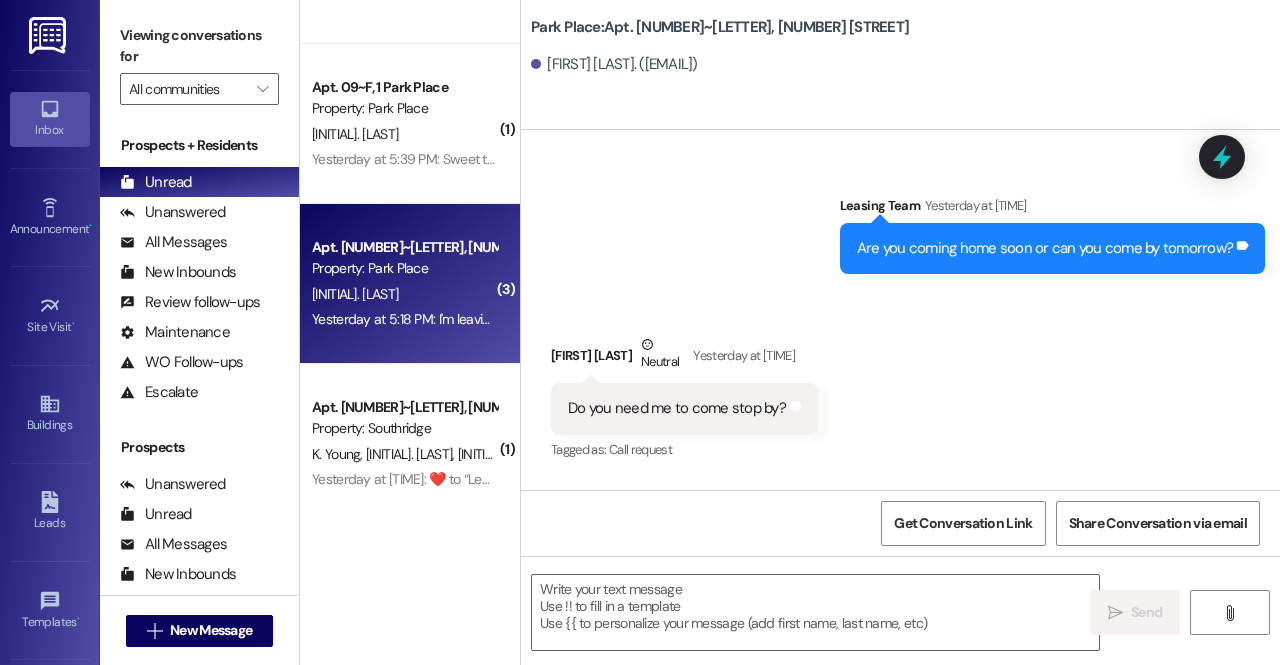 scroll, scrollTop: 5548, scrollLeft: 0, axis: vertical 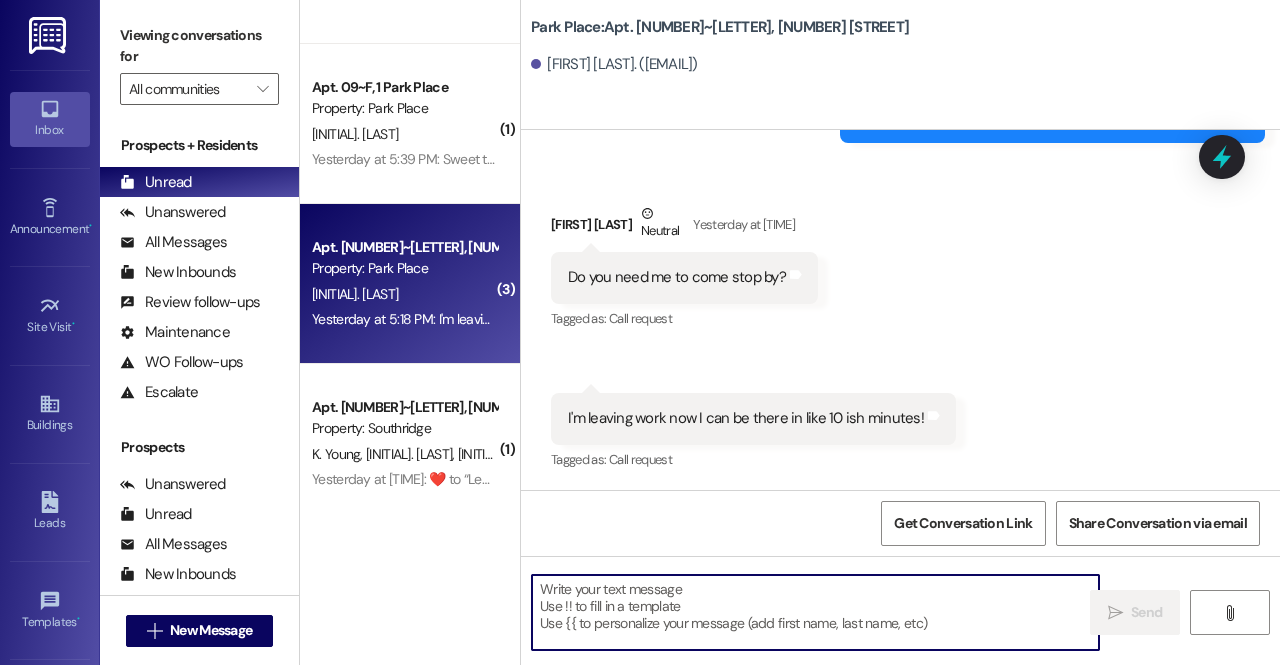 click at bounding box center (815, 612) 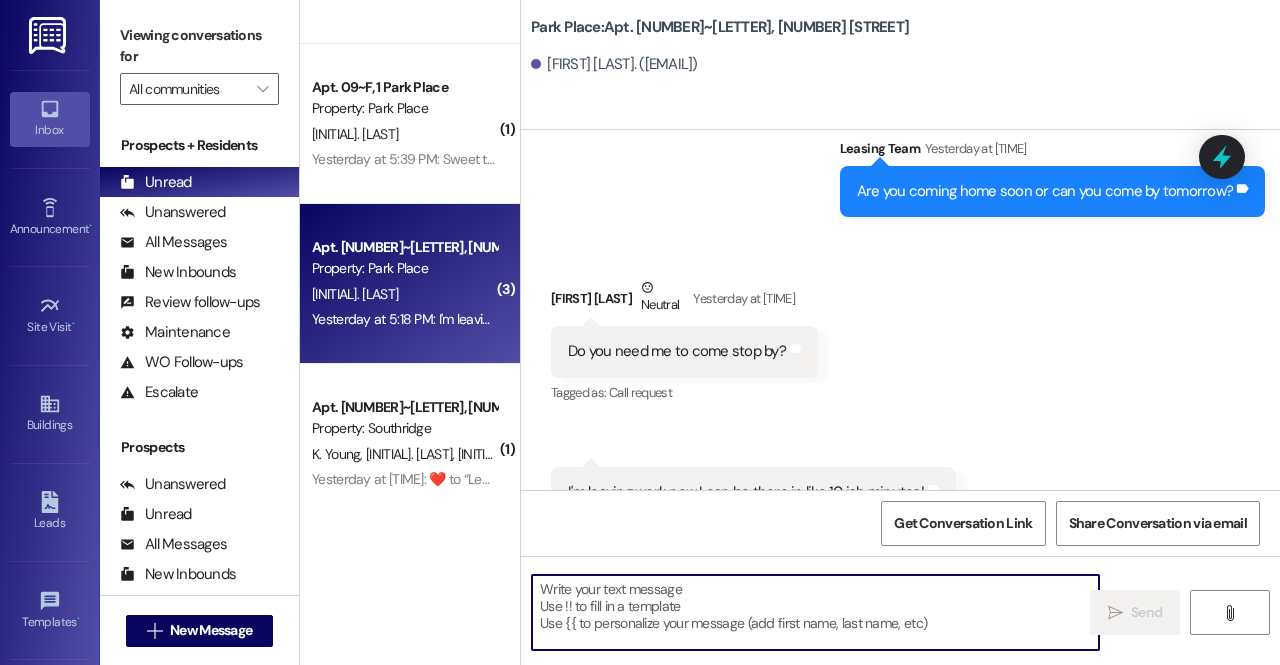 scroll, scrollTop: 5548, scrollLeft: 0, axis: vertical 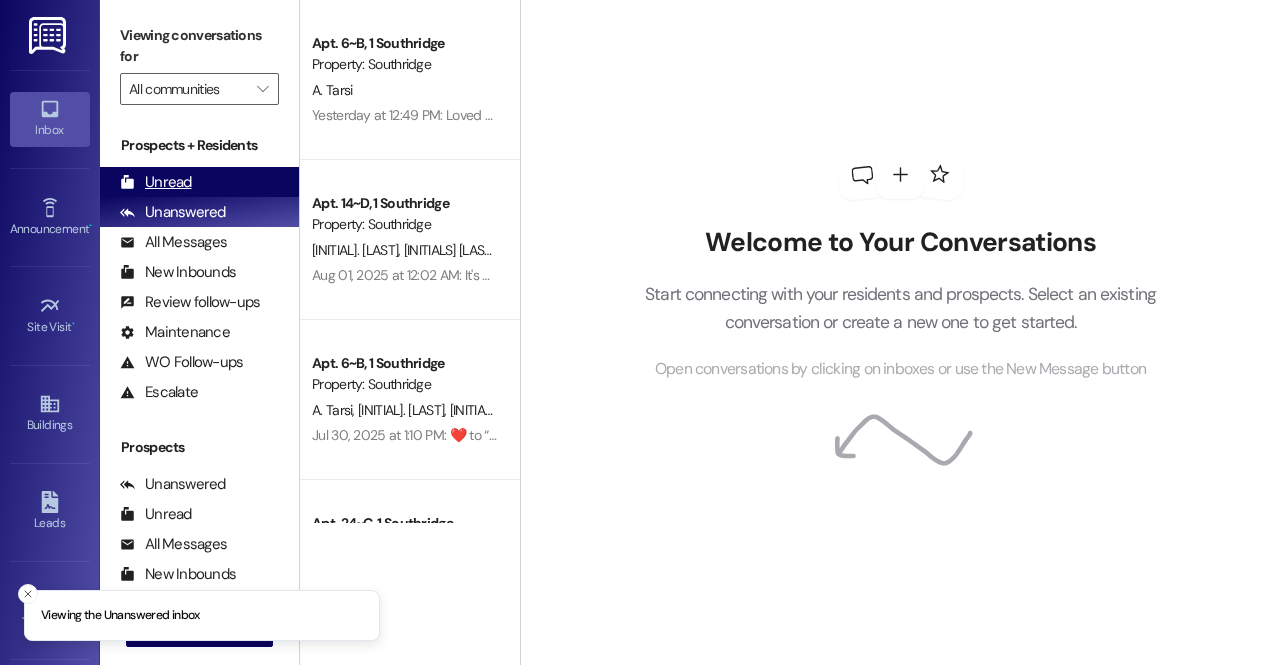 click on "Unread (0)" at bounding box center (199, 182) 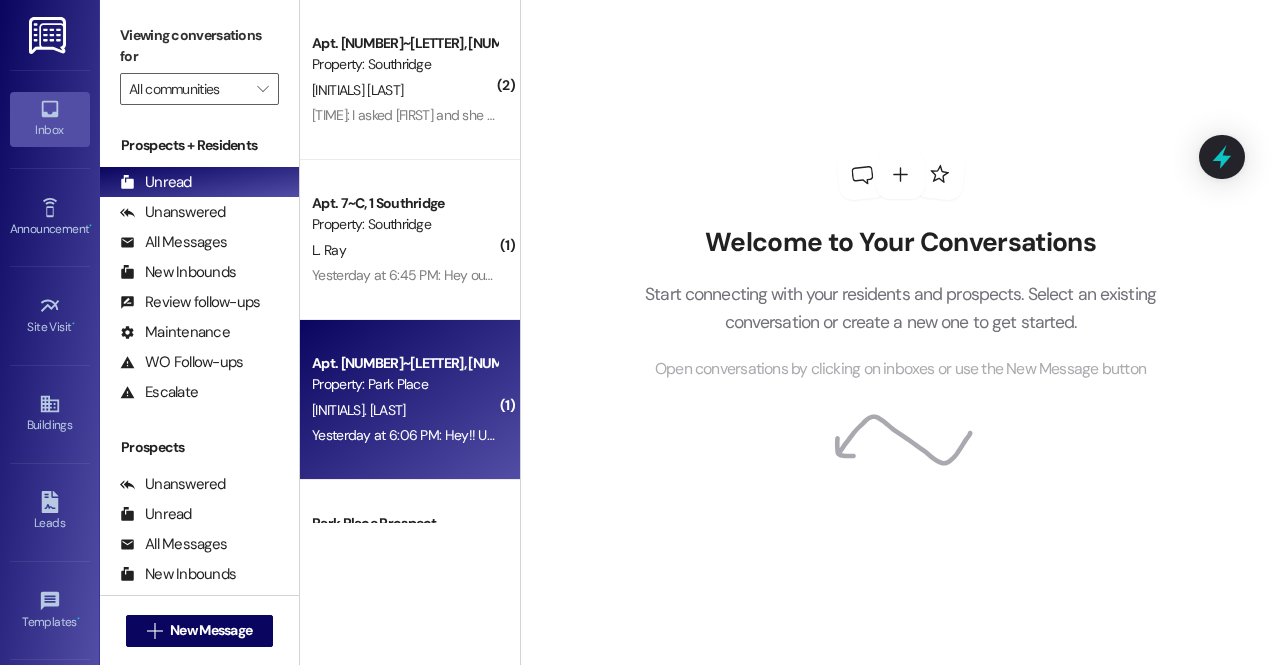 scroll, scrollTop: 436, scrollLeft: 0, axis: vertical 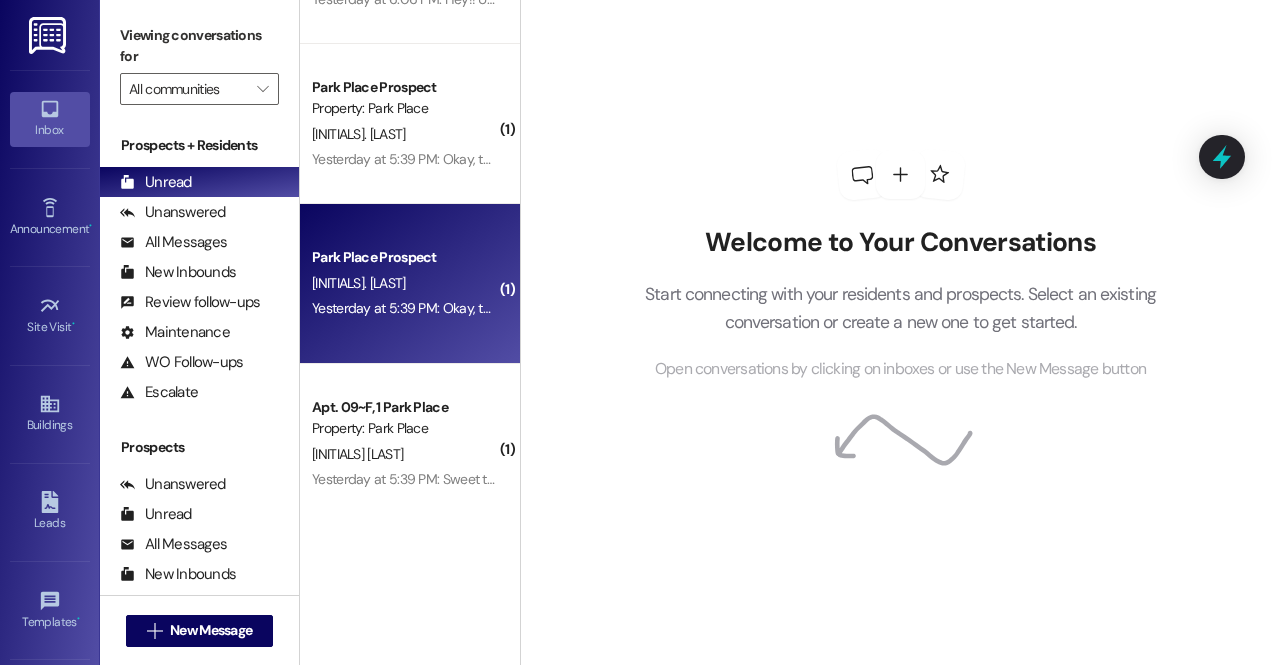 click on "[INITIAL]. [LAST]" at bounding box center (404, 283) 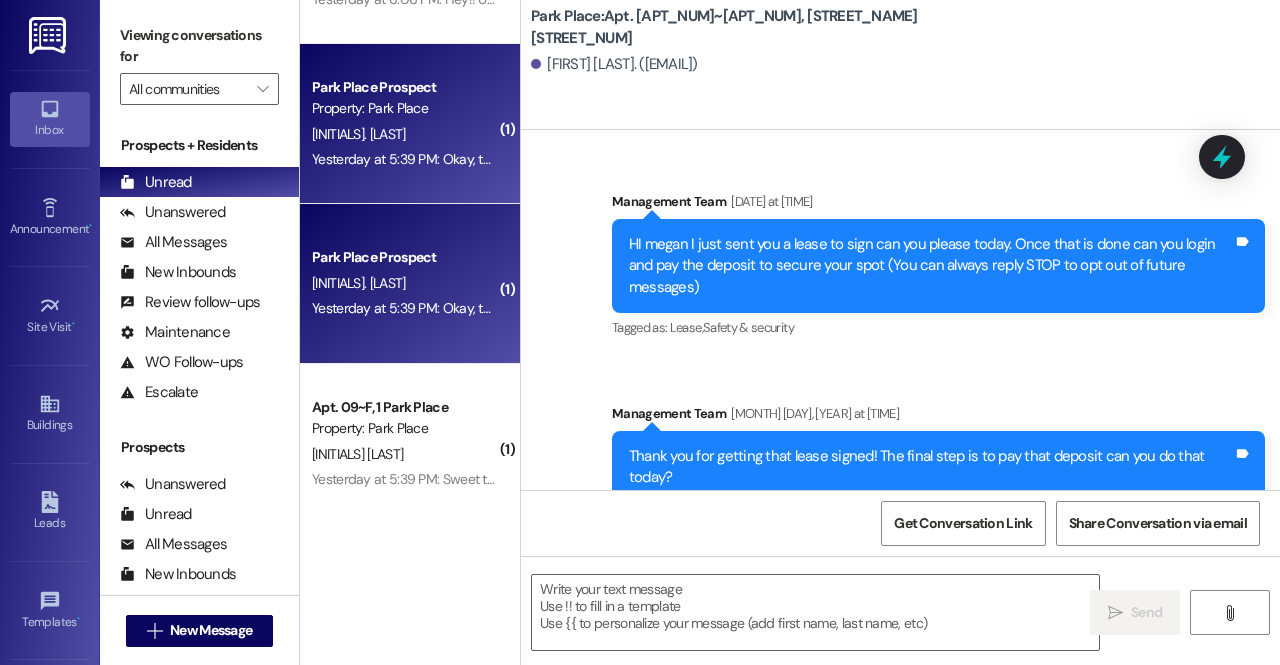 scroll, scrollTop: 29992, scrollLeft: 0, axis: vertical 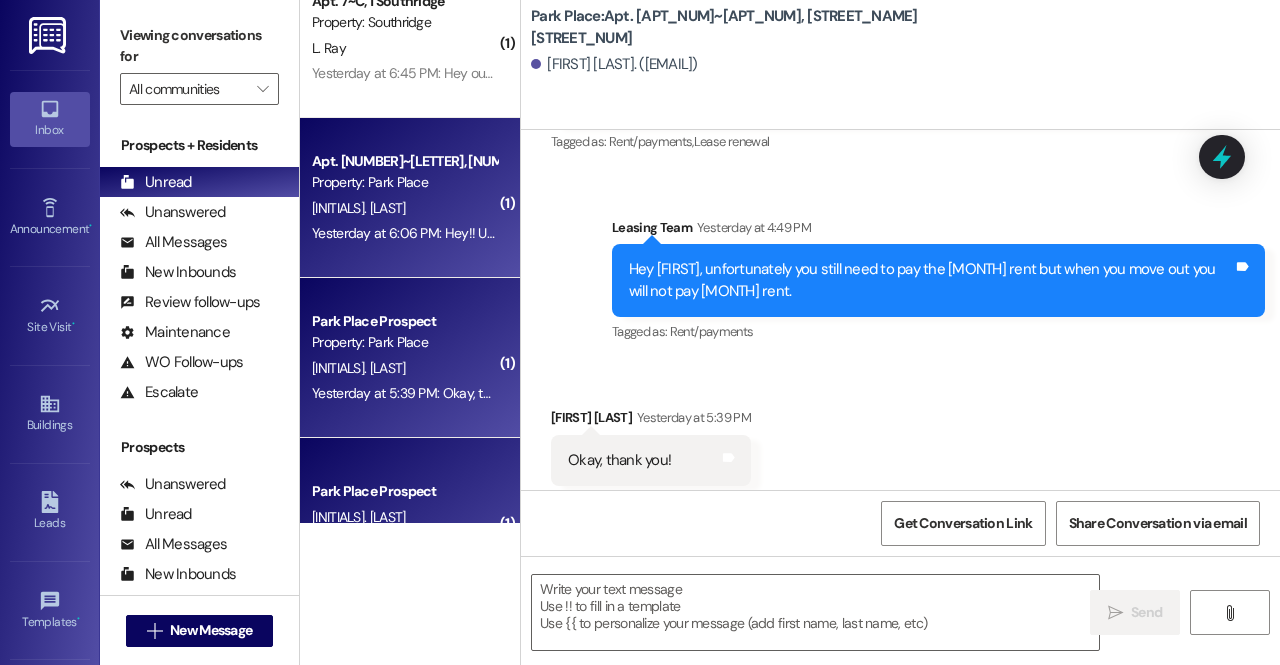 click on "K. Mitchell" at bounding box center (404, 208) 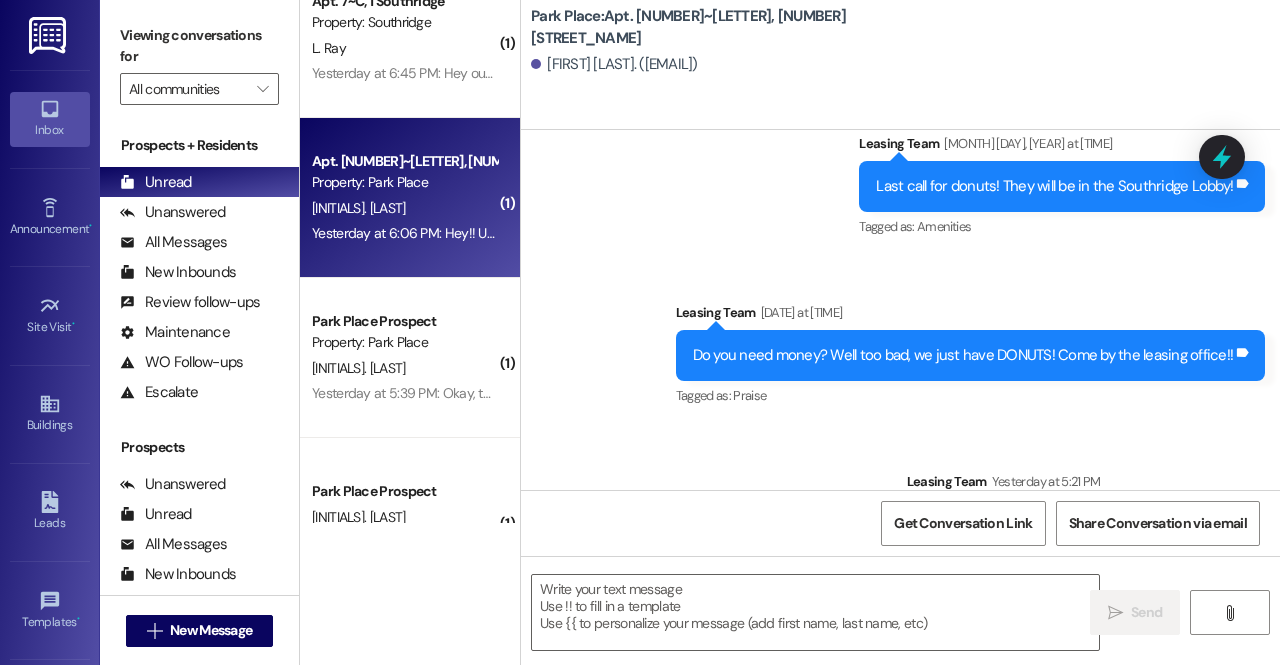 scroll, scrollTop: 34730, scrollLeft: 0, axis: vertical 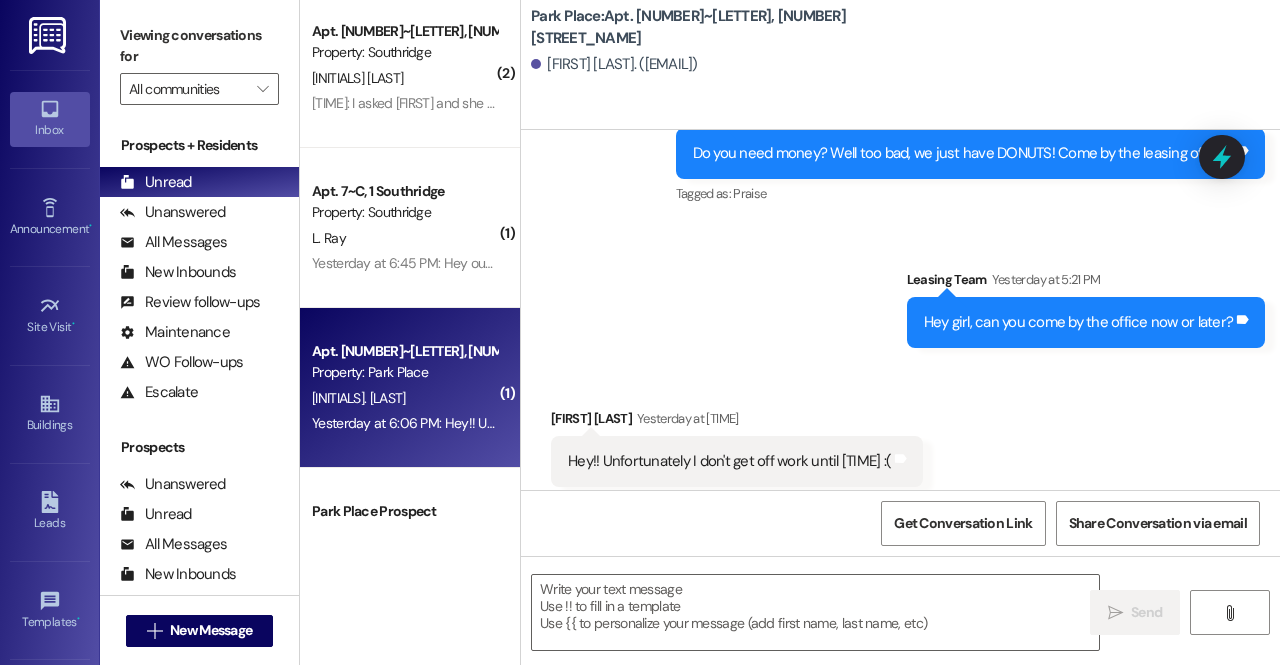 click on "Property: Southridge" at bounding box center (404, 212) 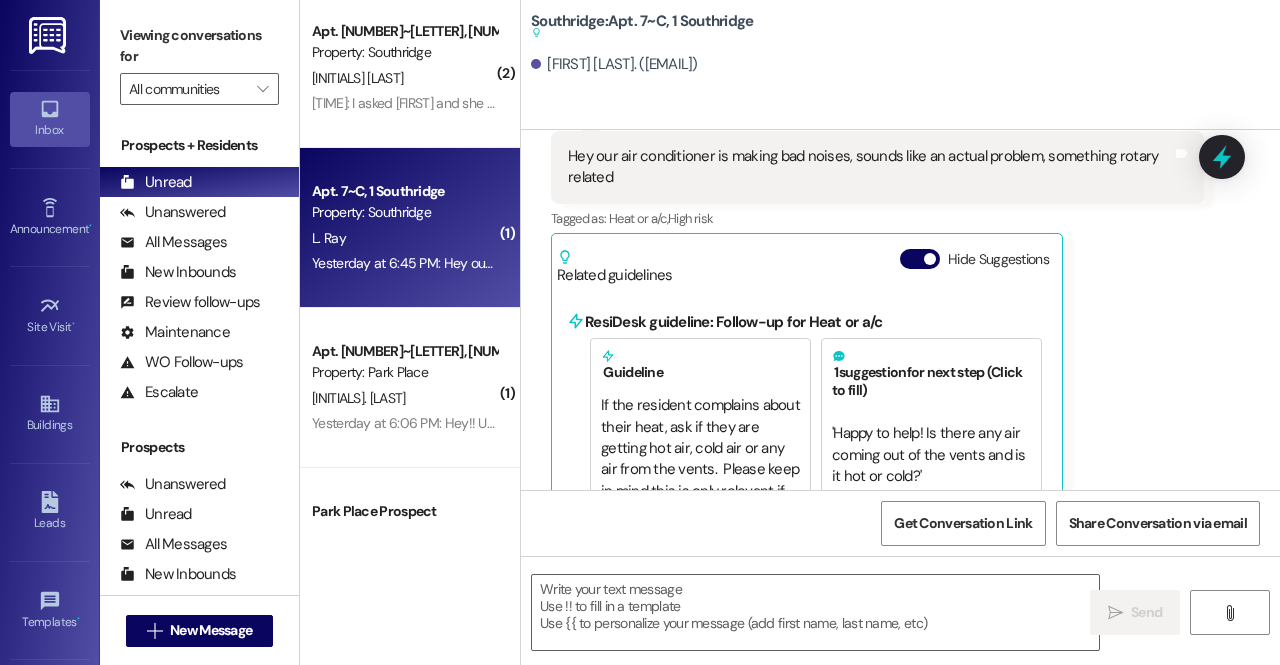 scroll, scrollTop: 29400, scrollLeft: 0, axis: vertical 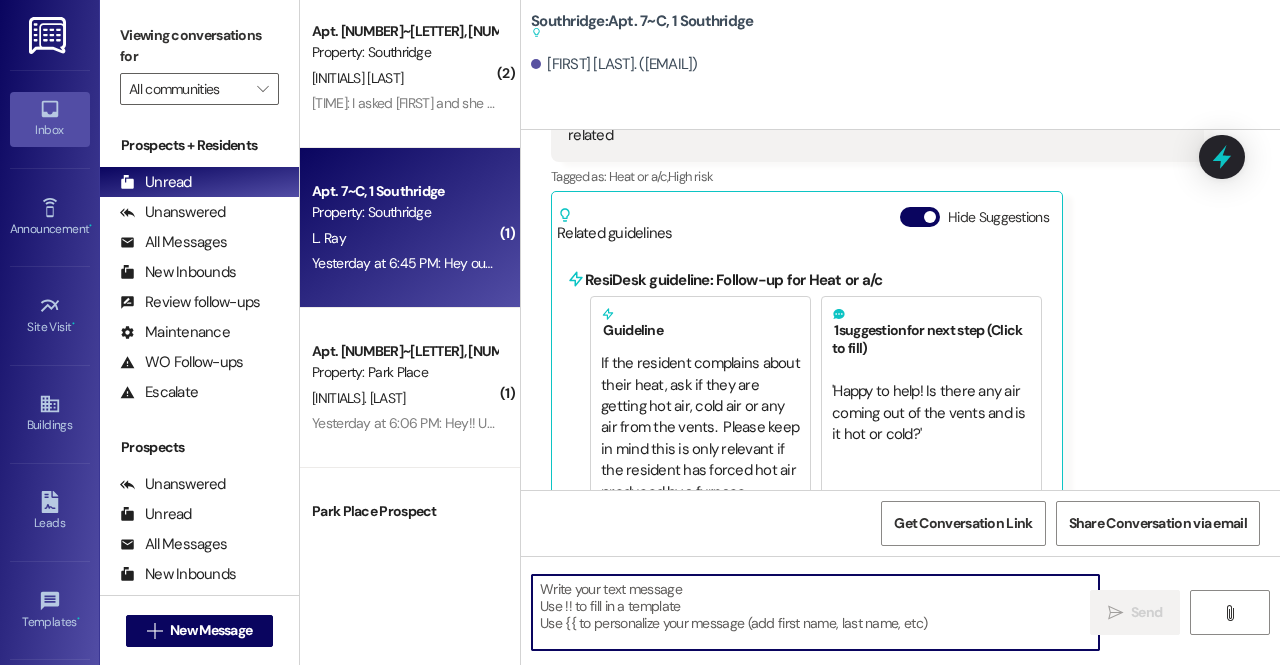 click at bounding box center [815, 612] 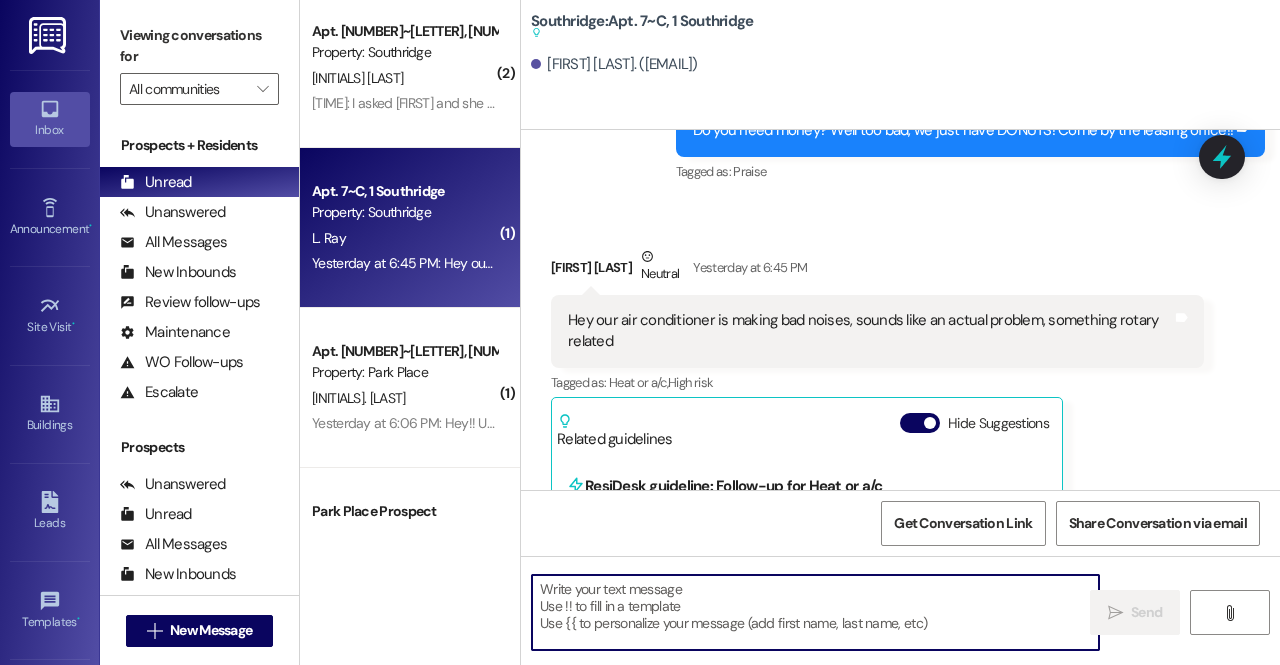 scroll, scrollTop: 29400, scrollLeft: 0, axis: vertical 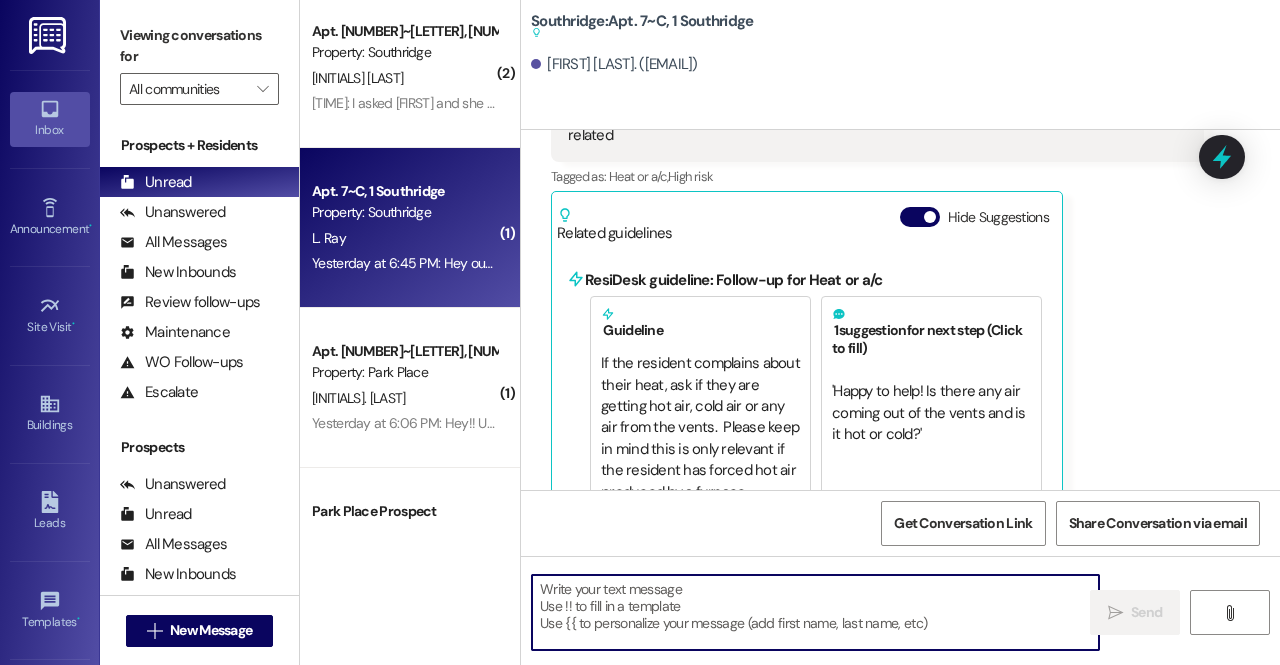 type on "O" 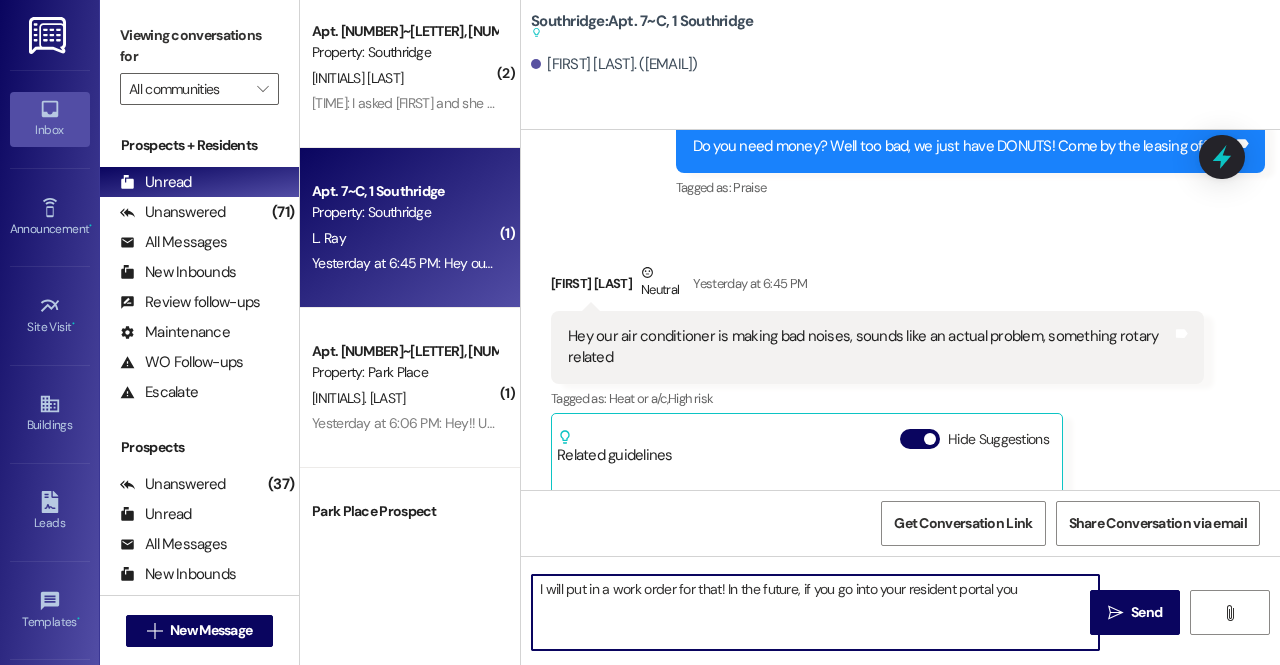 scroll, scrollTop: 29172, scrollLeft: 0, axis: vertical 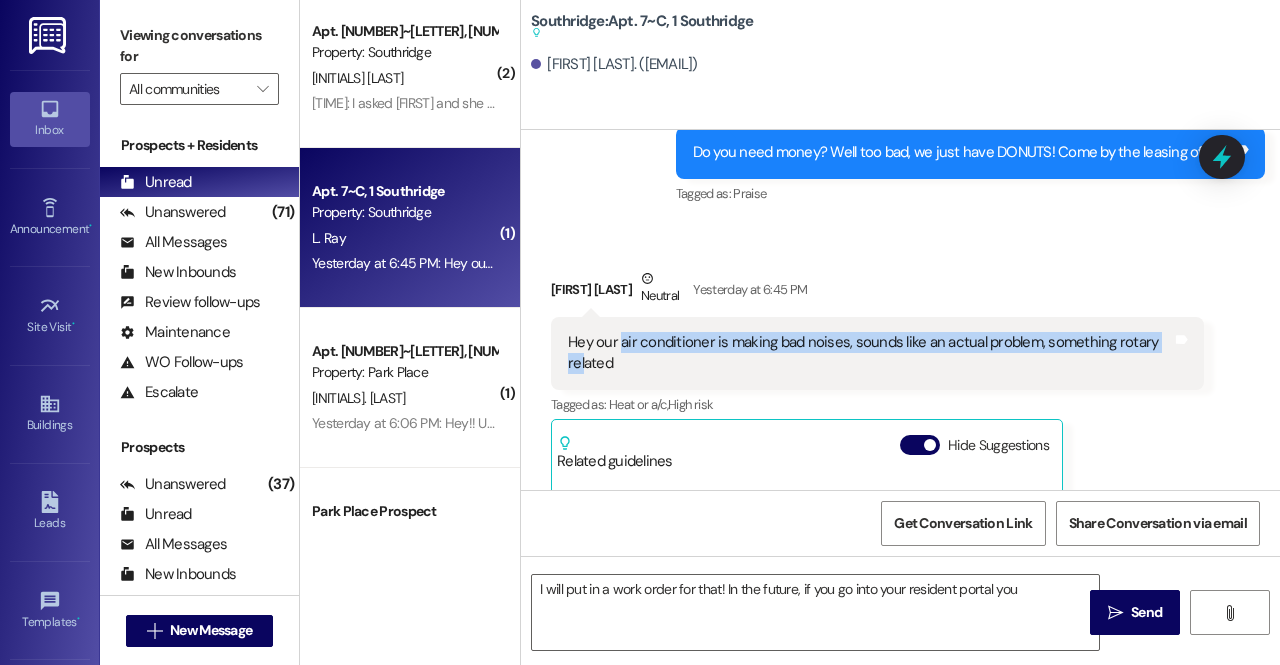 drag, startPoint x: 622, startPoint y: 312, endPoint x: 586, endPoint y: 331, distance: 40.706264 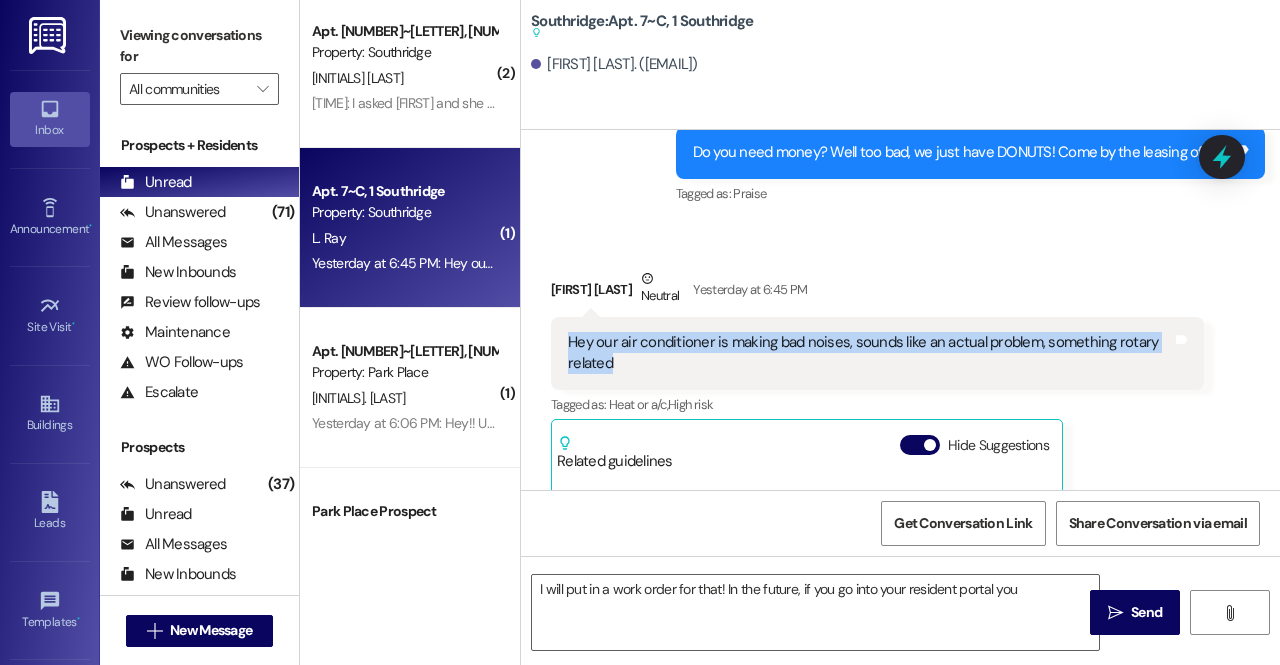 drag, startPoint x: 566, startPoint y: 303, endPoint x: 617, endPoint y: 343, distance: 64.815125 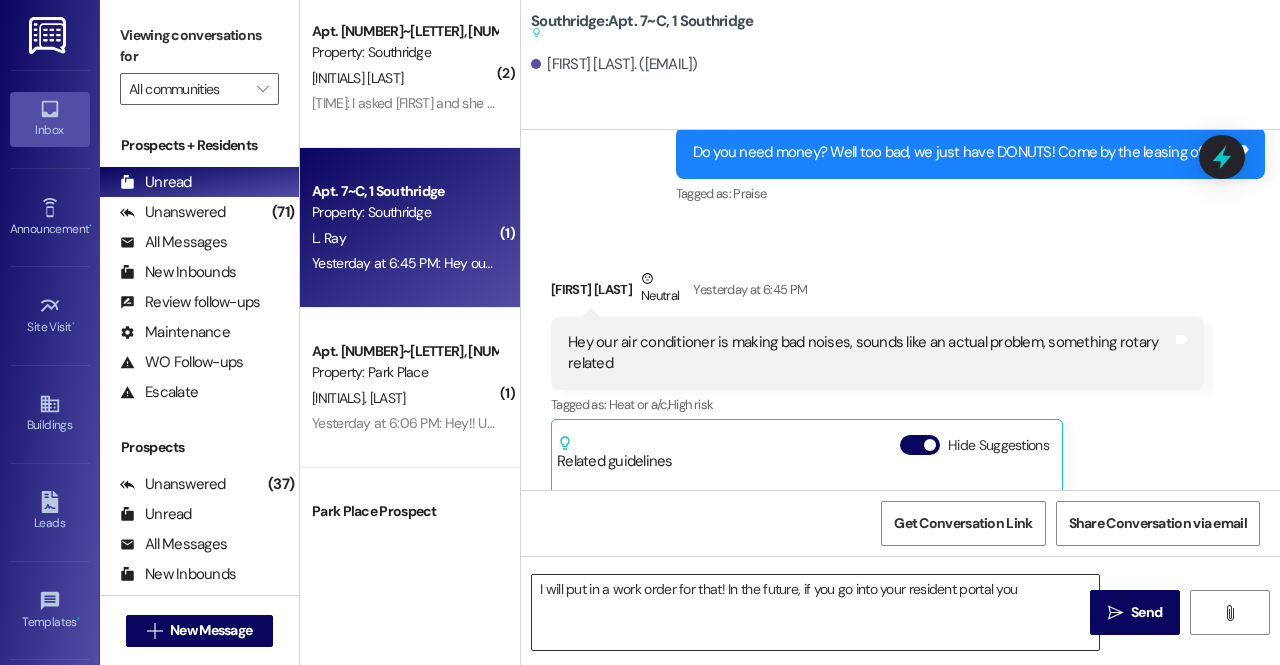 click on "I will put in a work order for that! In the future, if you go into your resident portal you" at bounding box center (815, 612) 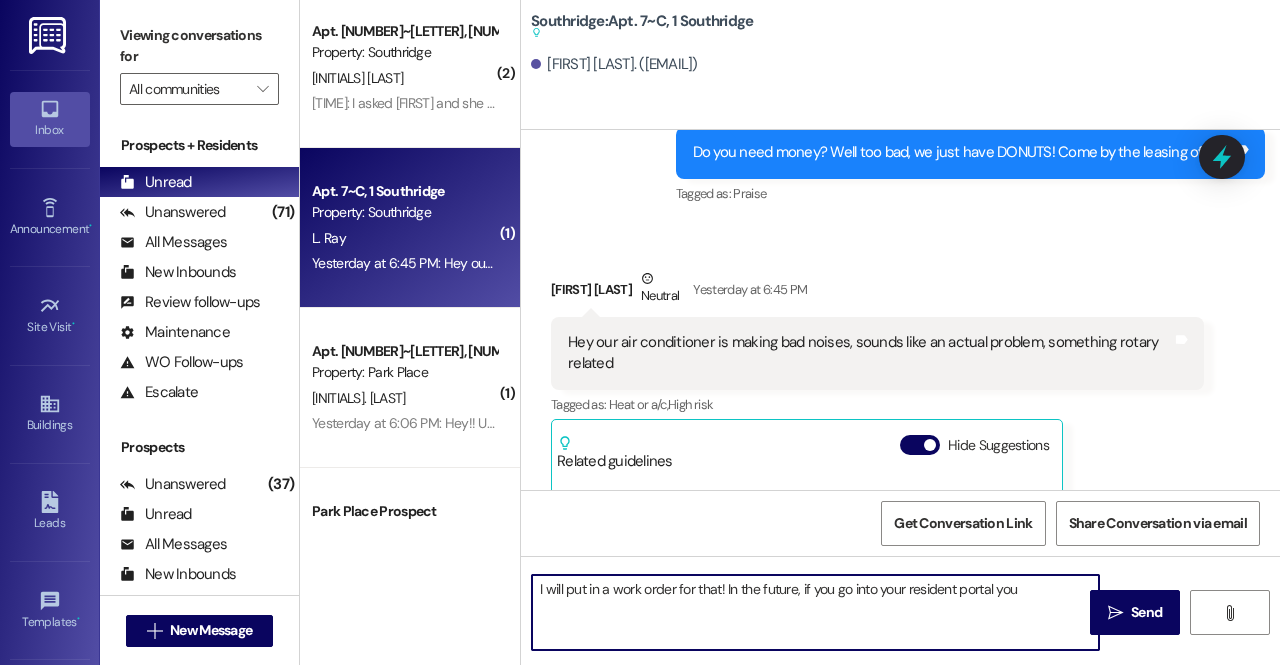 click on "I will put in a work order for that! In the future, if you go into your resident portal you" at bounding box center [815, 612] 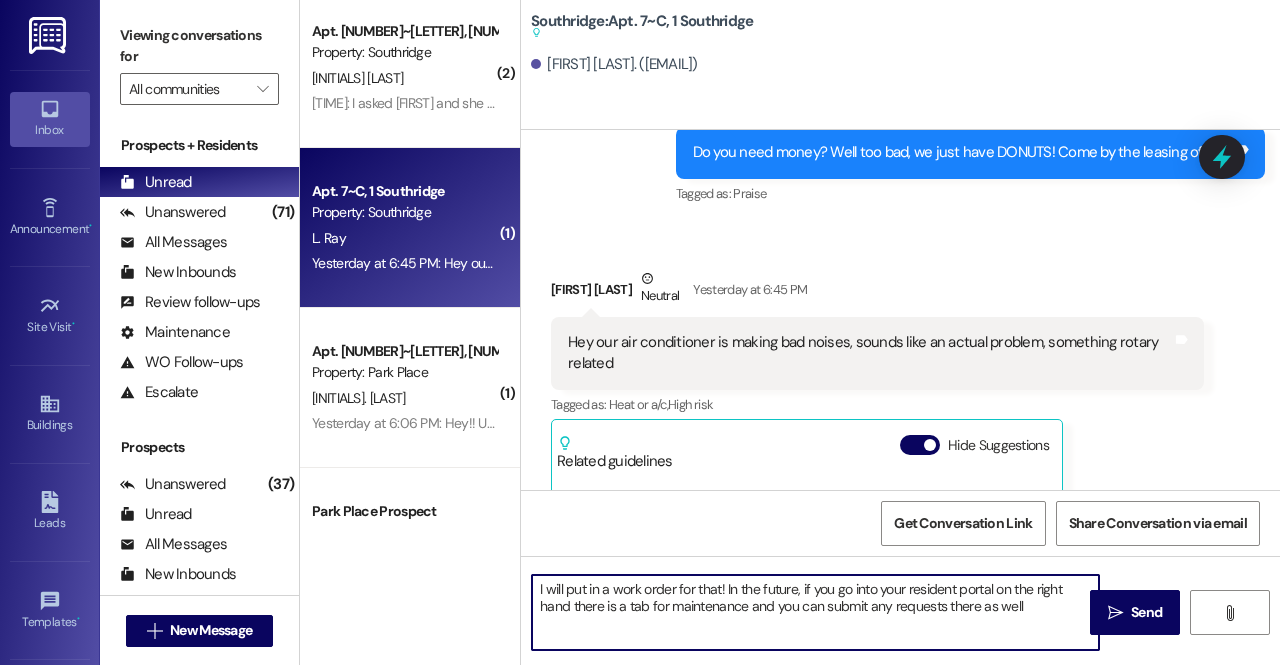 type on "I will put in a work order for that! In the future, if you go into your resident portal on the right hand there is a tab for maintenance and you can submit any requests there as well!" 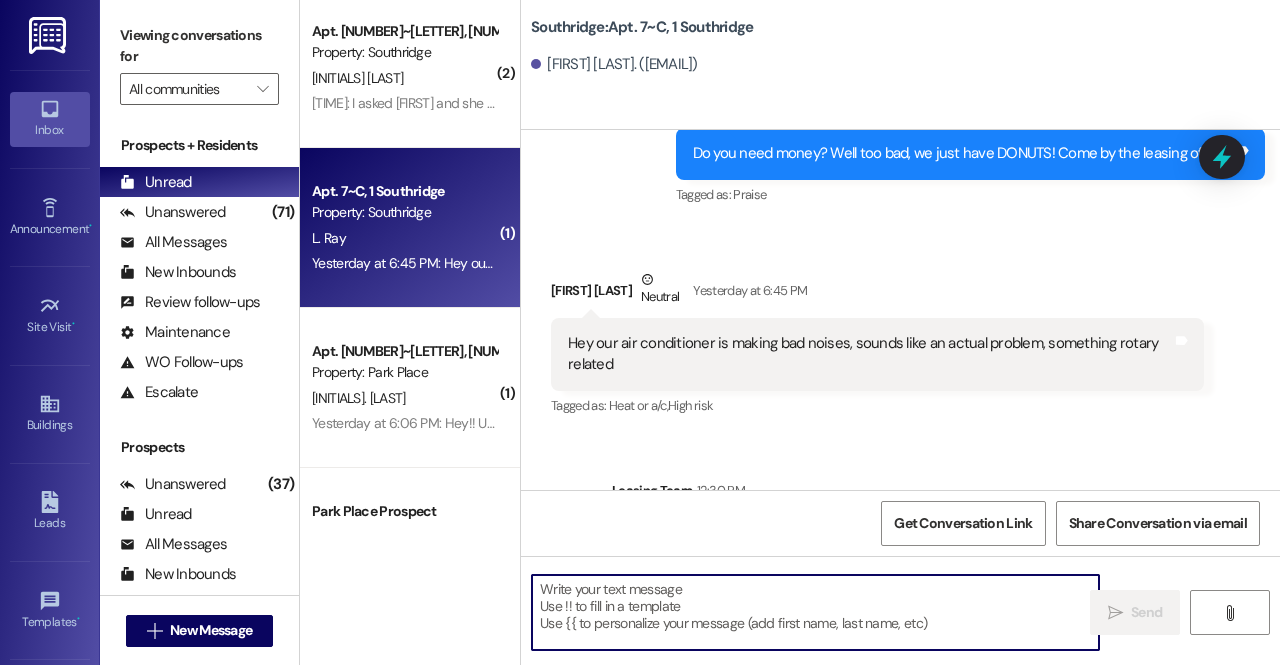 scroll, scrollTop: 29236, scrollLeft: 0, axis: vertical 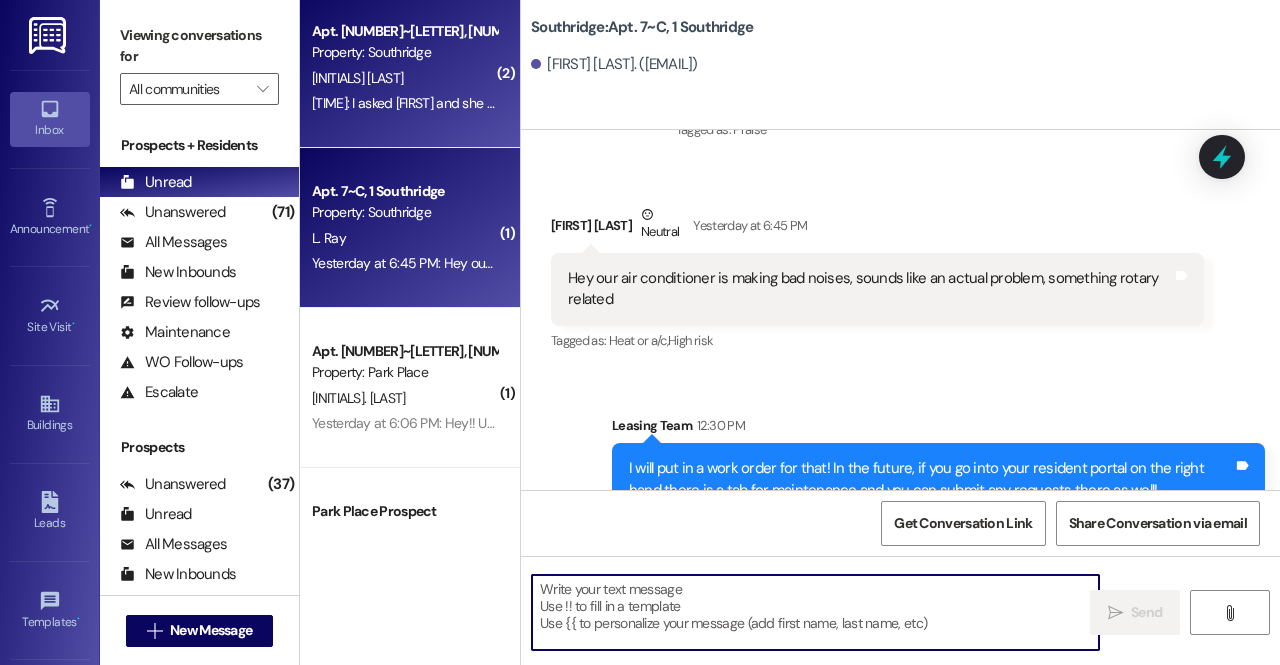 type 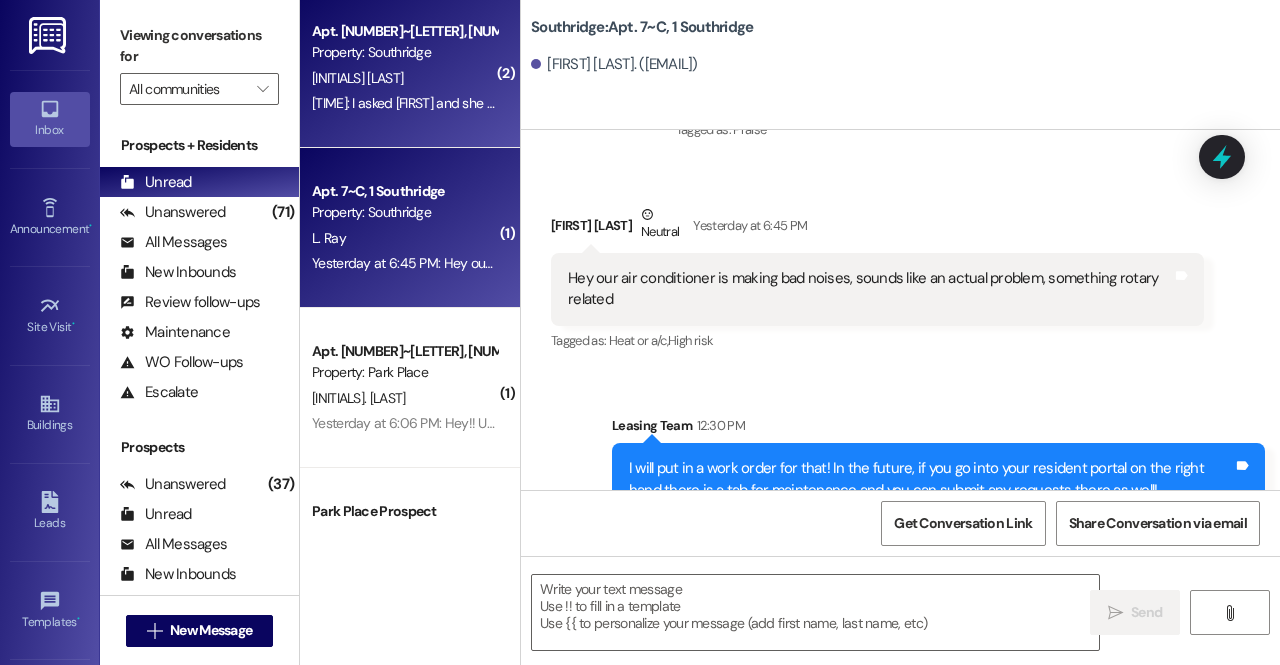 click on "11:05 AM: I asked Lily and she said she tried this morning and the same thing is happening! 11:05 AM: I asked Lily and she said she tried this morning and the same thing is happening!" at bounding box center (574, 103) 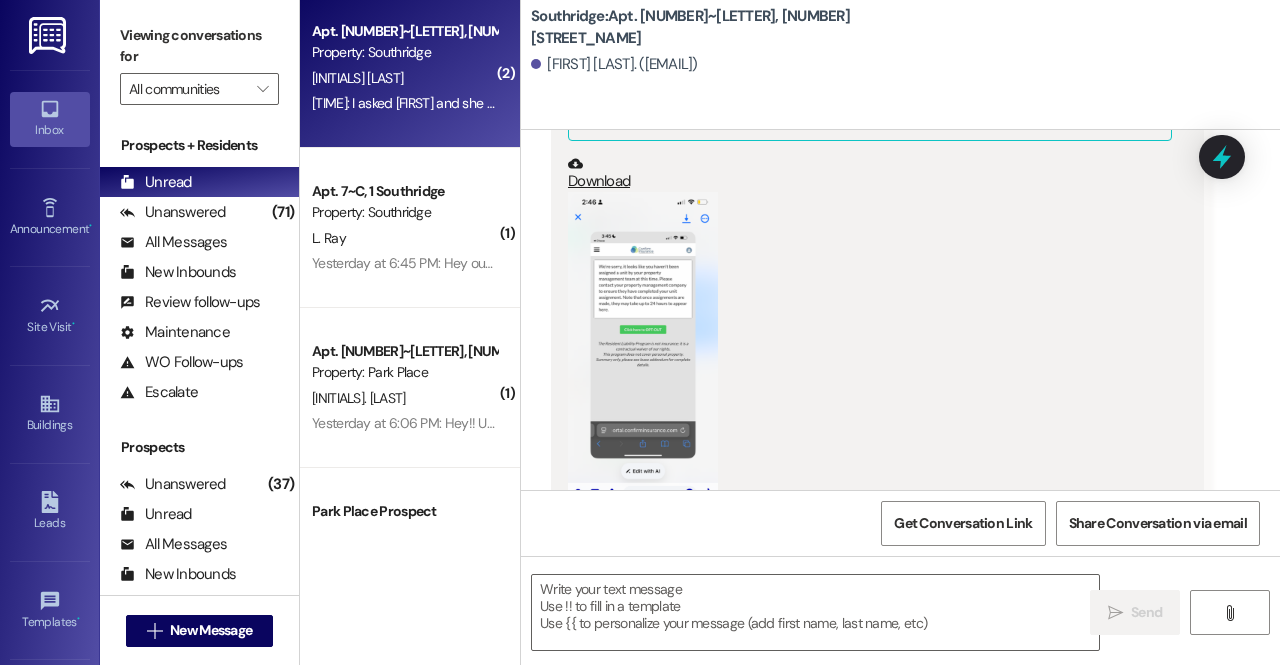 scroll, scrollTop: 32516, scrollLeft: 0, axis: vertical 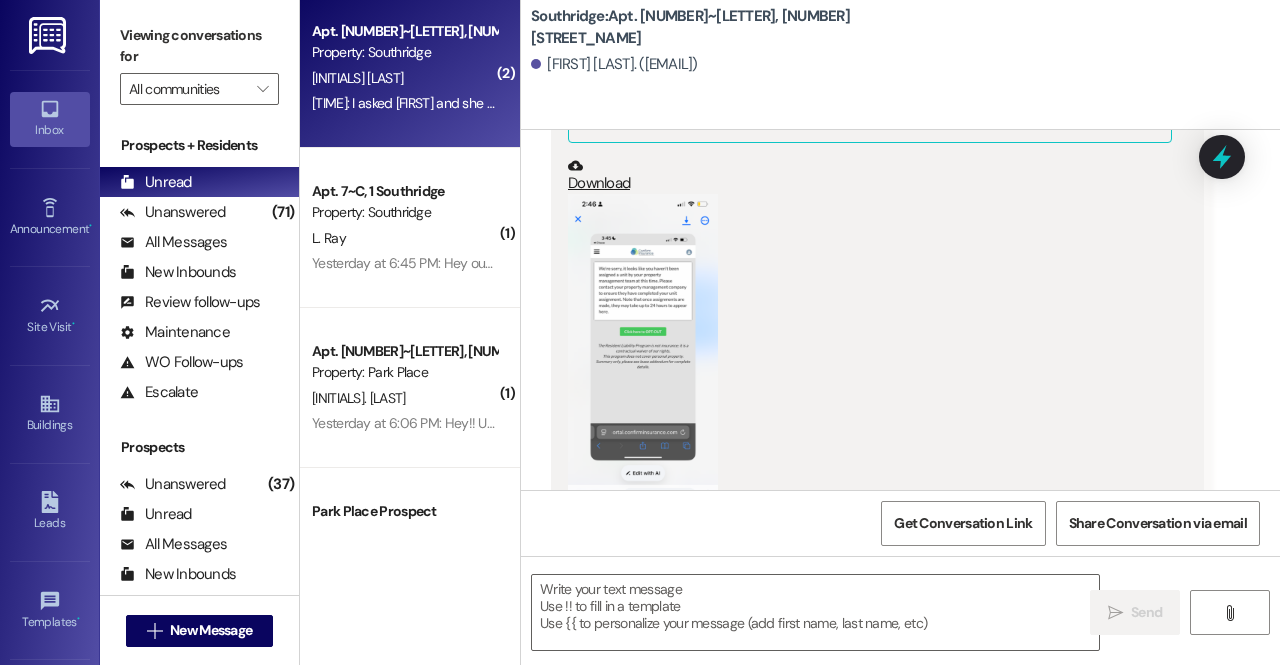 click at bounding box center [643, 356] 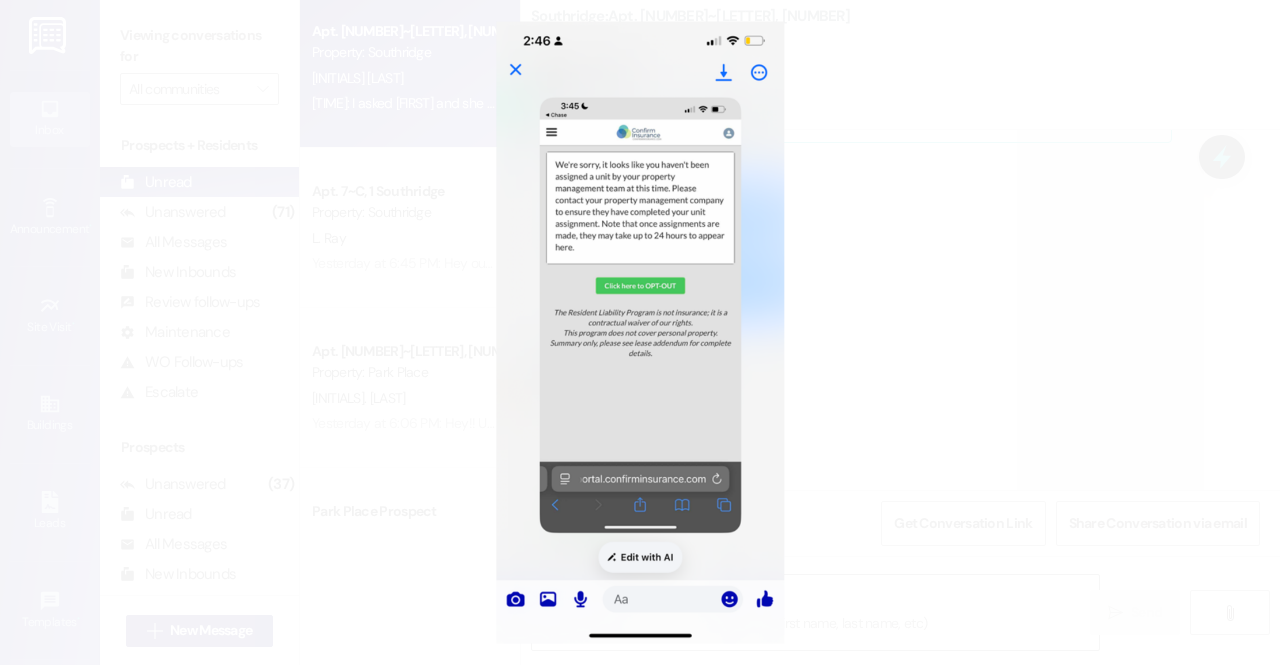 click at bounding box center (640, 332) 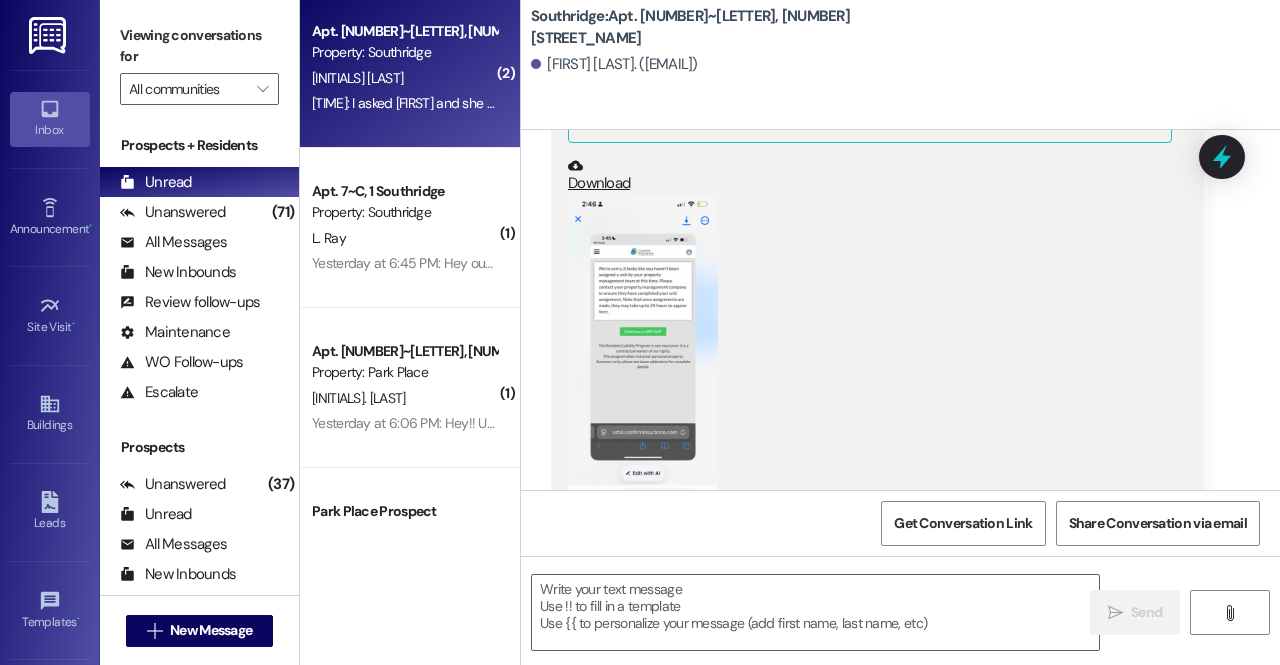 click at bounding box center [643, 356] 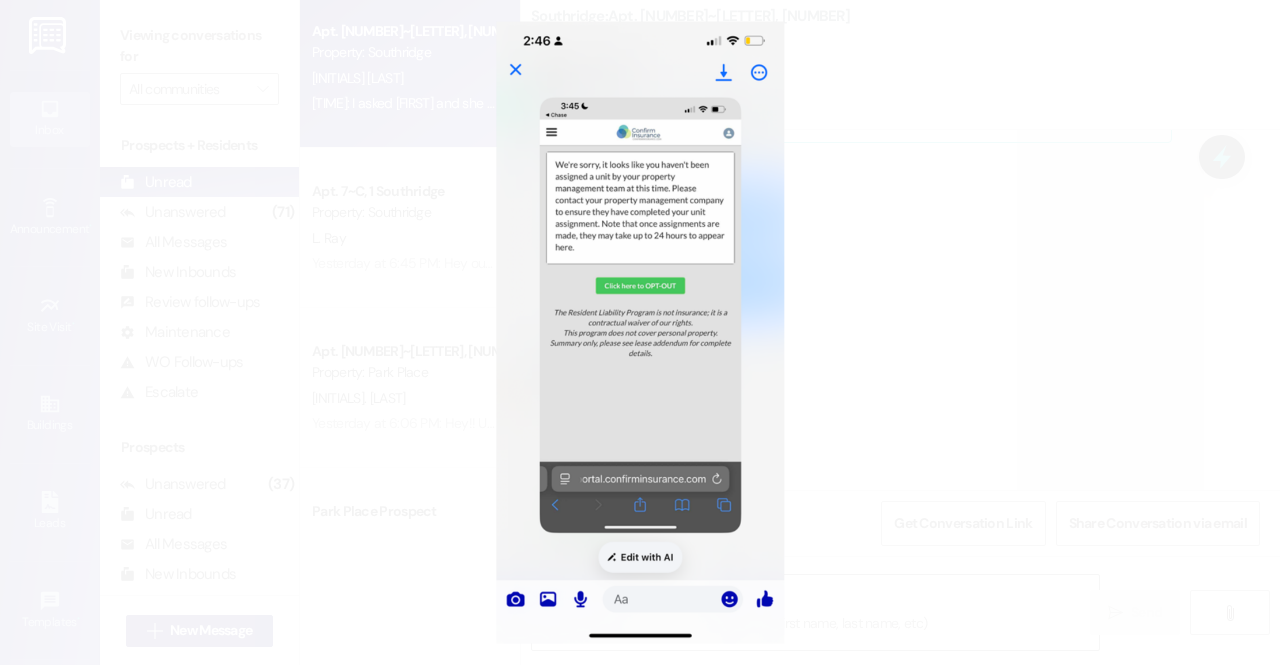 click at bounding box center (640, 332) 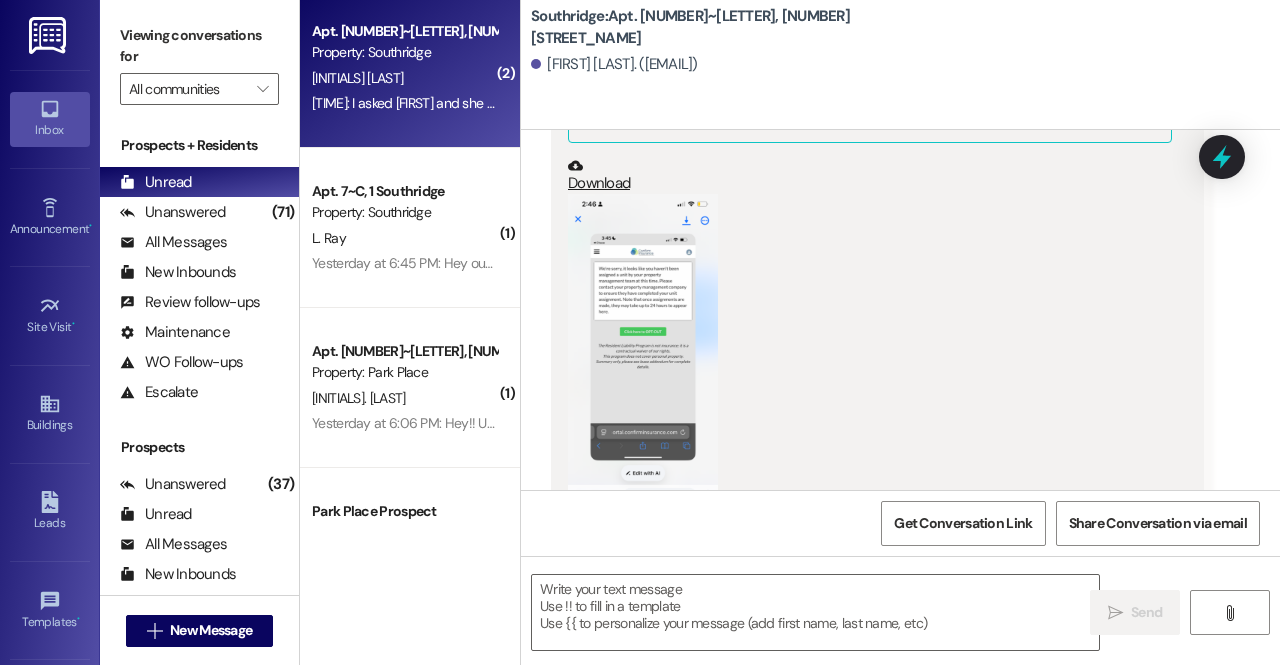 click at bounding box center (643, 356) 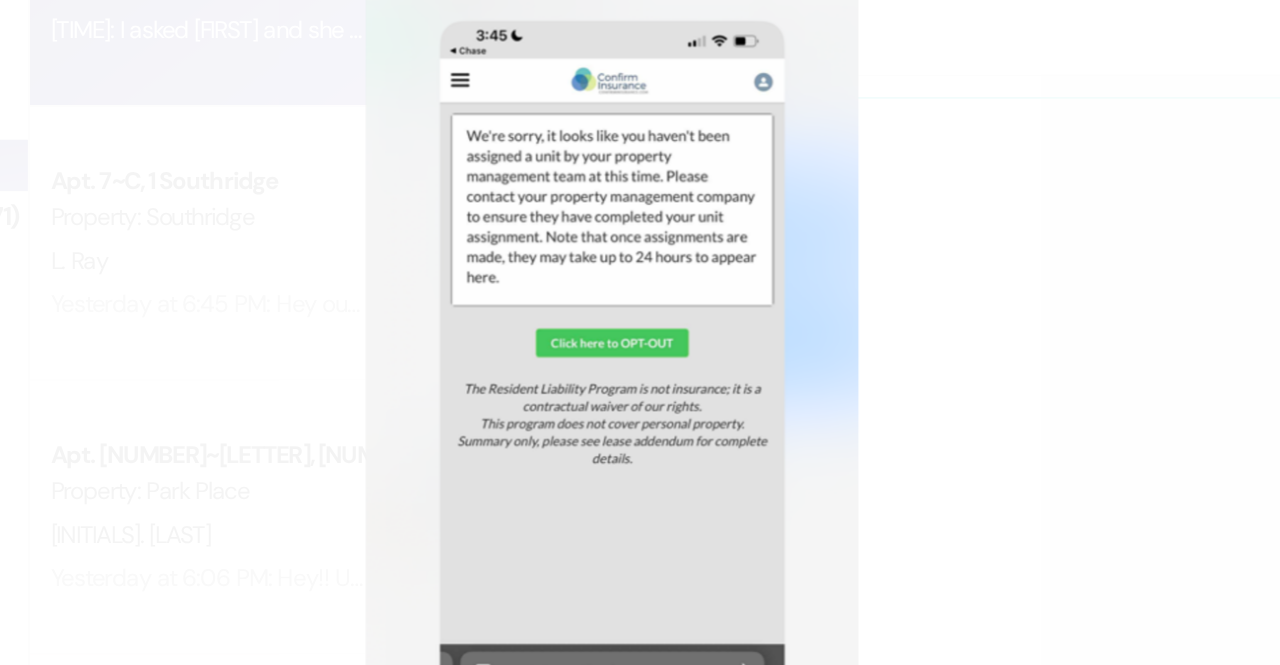 drag, startPoint x: 562, startPoint y: 163, endPoint x: 573, endPoint y: 251, distance: 88.68484 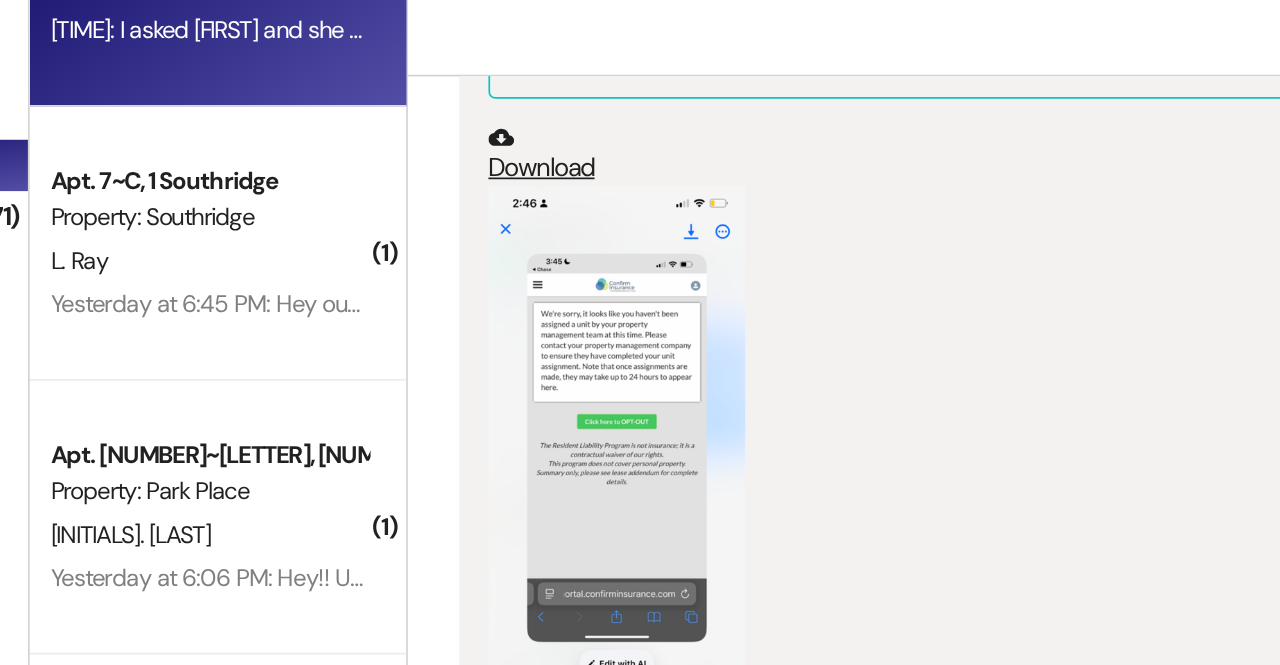 click at bounding box center (643, 356) 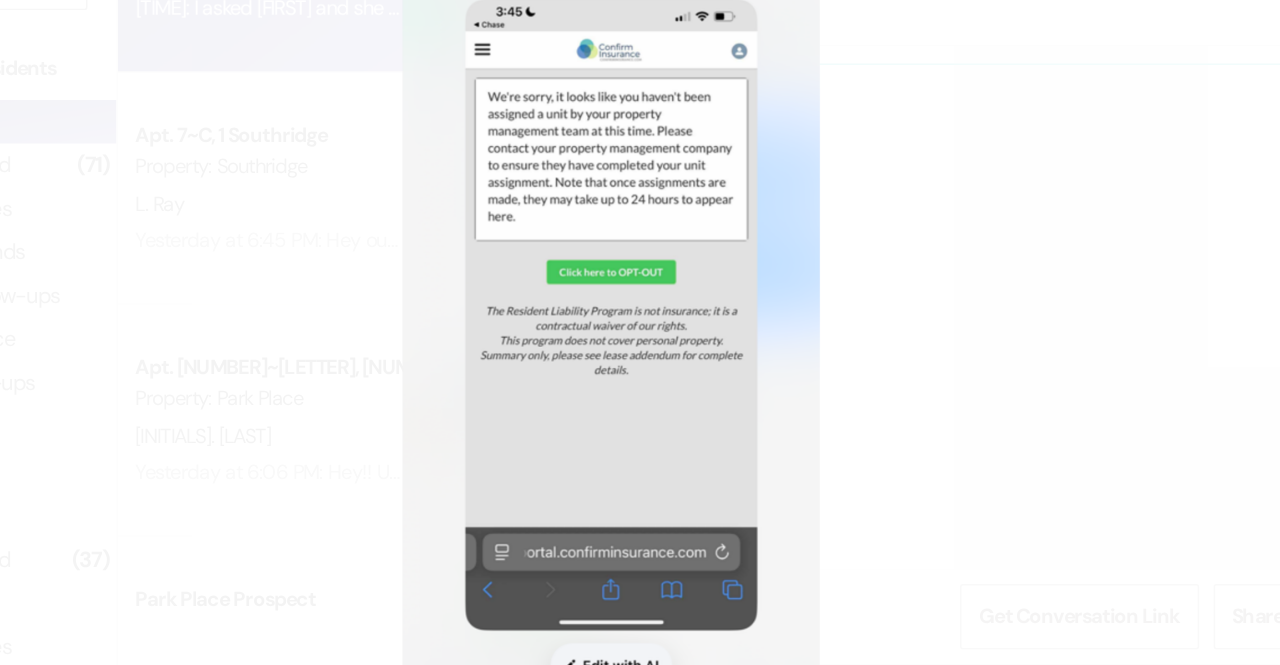 drag, startPoint x: 628, startPoint y: 284, endPoint x: 509, endPoint y: 265, distance: 120.50726 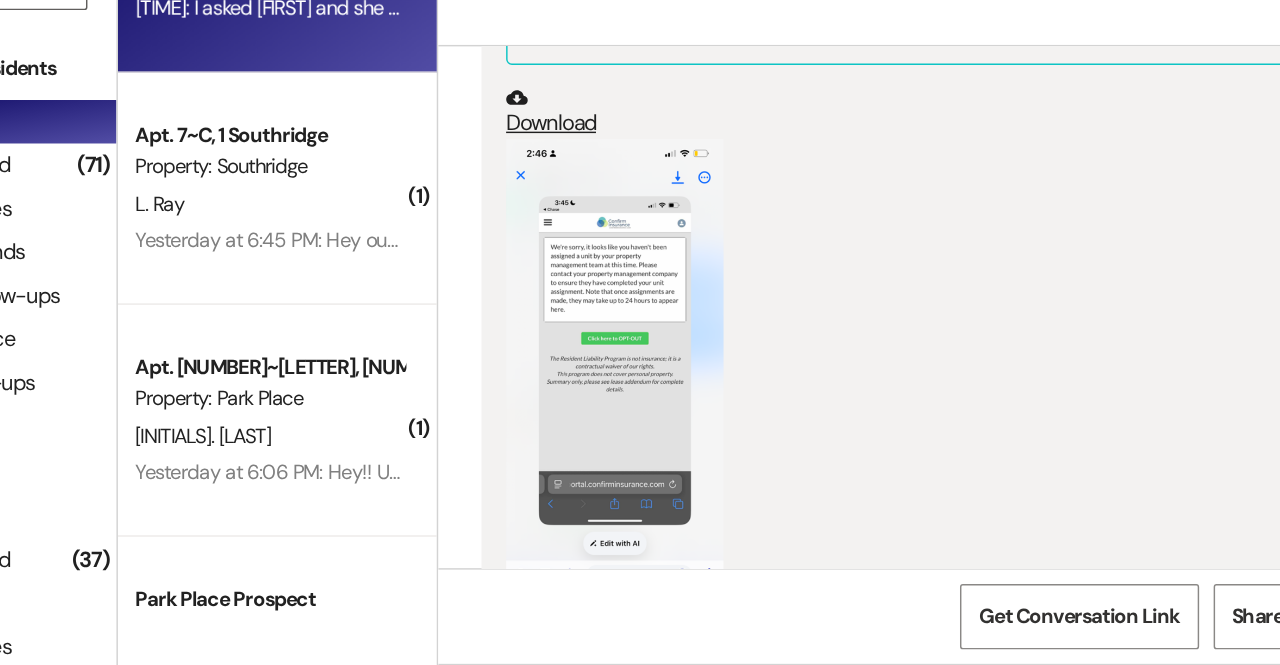 click on "Great! Does she know how to fix this? PNG  attachment ResiDesk found written details in this image   See details The resident is seeing an error message in Confirm Insurance saying they haven't been assigned a unit by the property management team.
Download   (Click to zoom)" at bounding box center (870, 250) 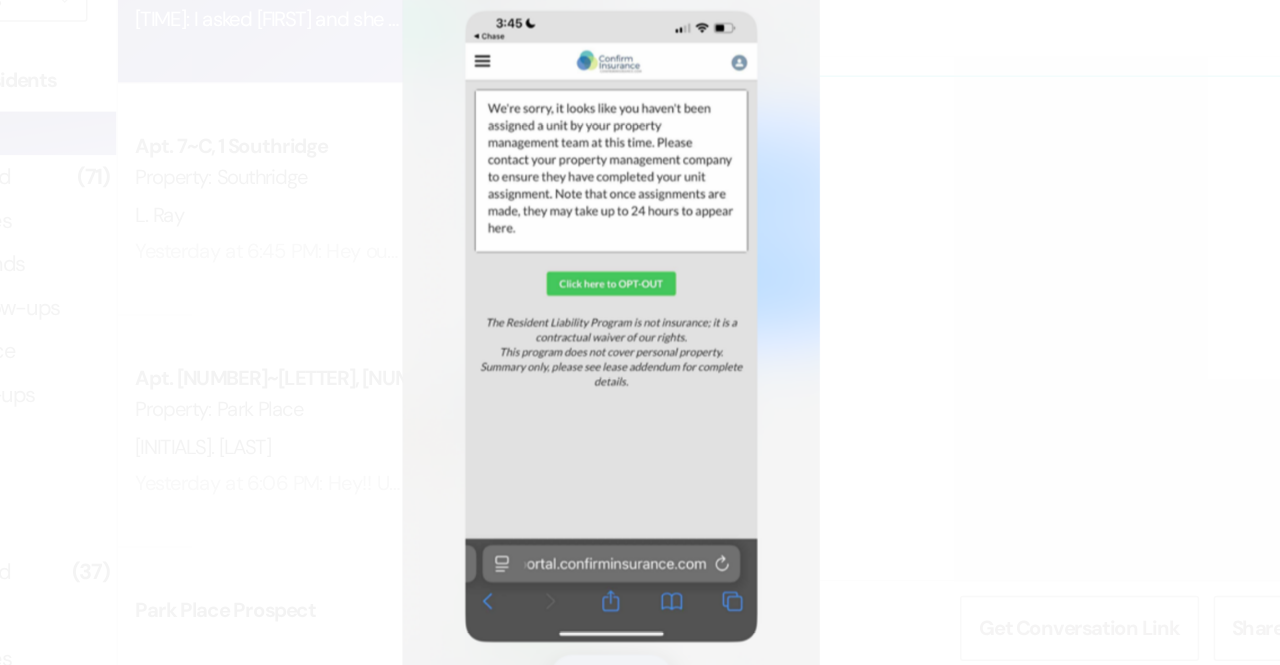 drag, startPoint x: 533, startPoint y: 97, endPoint x: 513, endPoint y: 167, distance: 72.8011 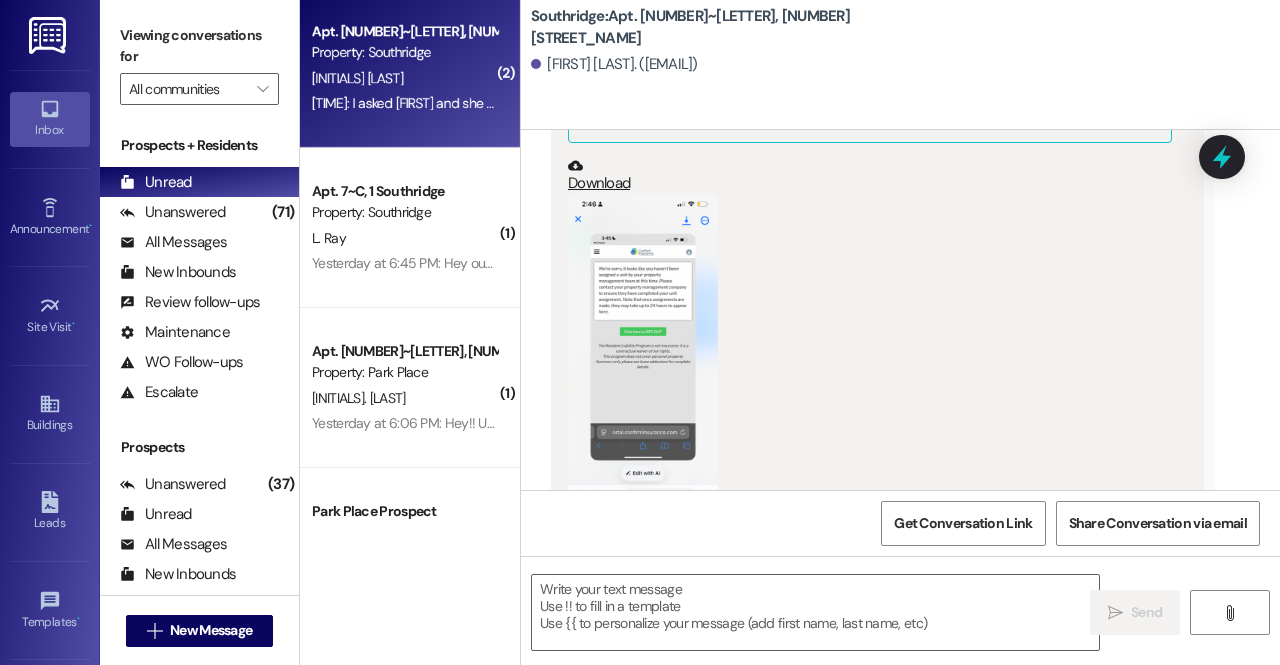 click at bounding box center (643, 356) 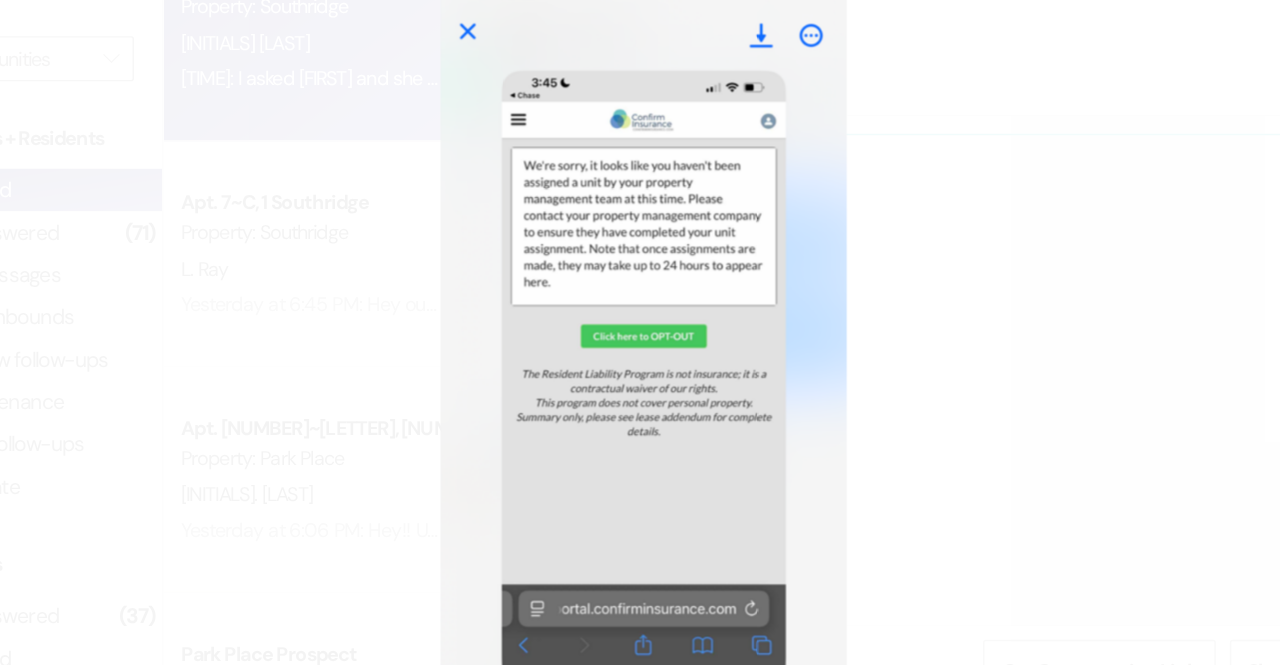 click at bounding box center [640, 332] 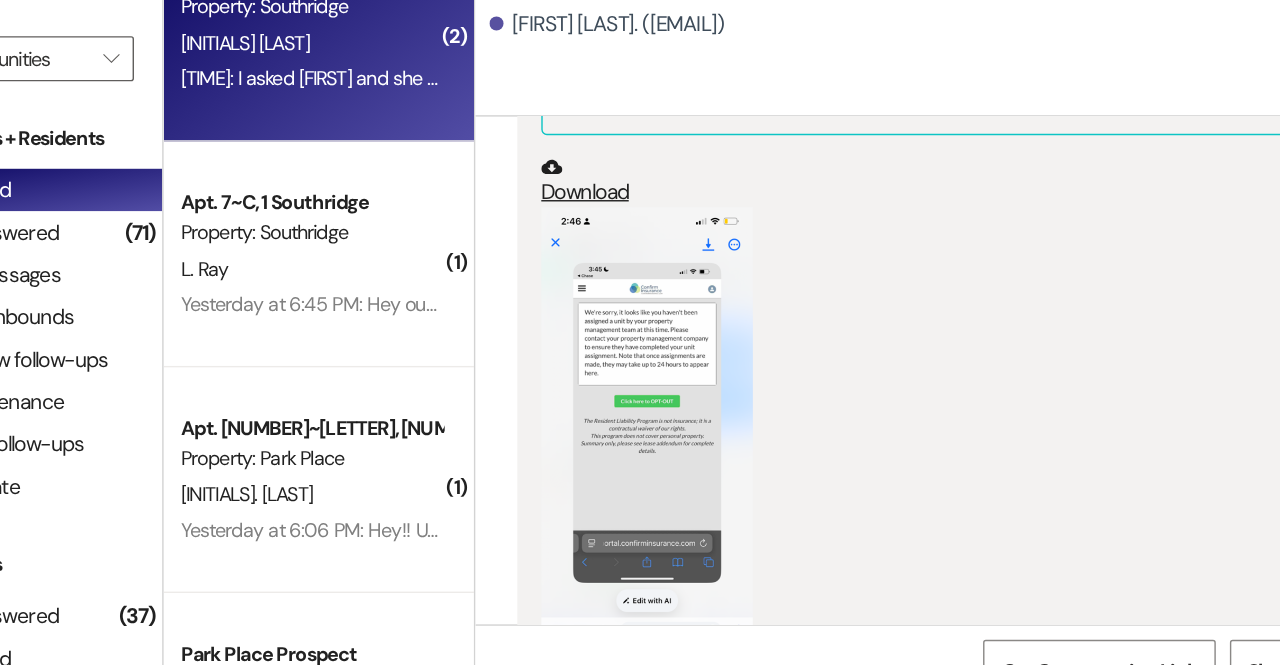 click at bounding box center (643, 356) 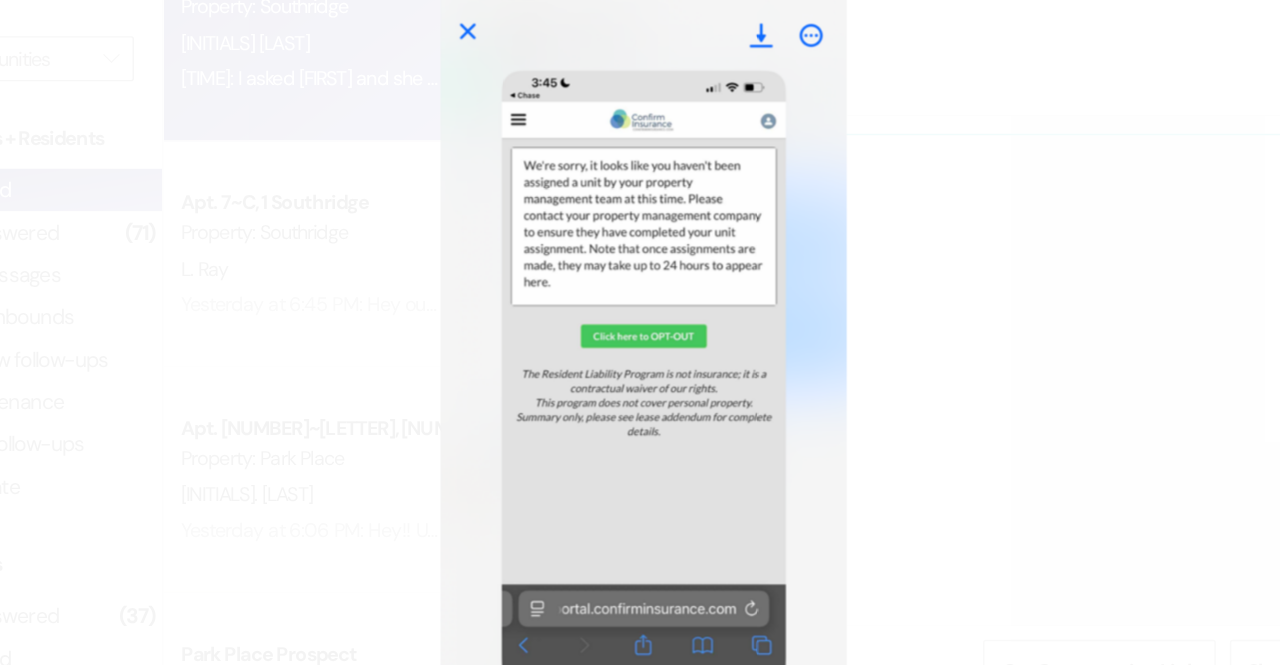 click at bounding box center (640, 332) 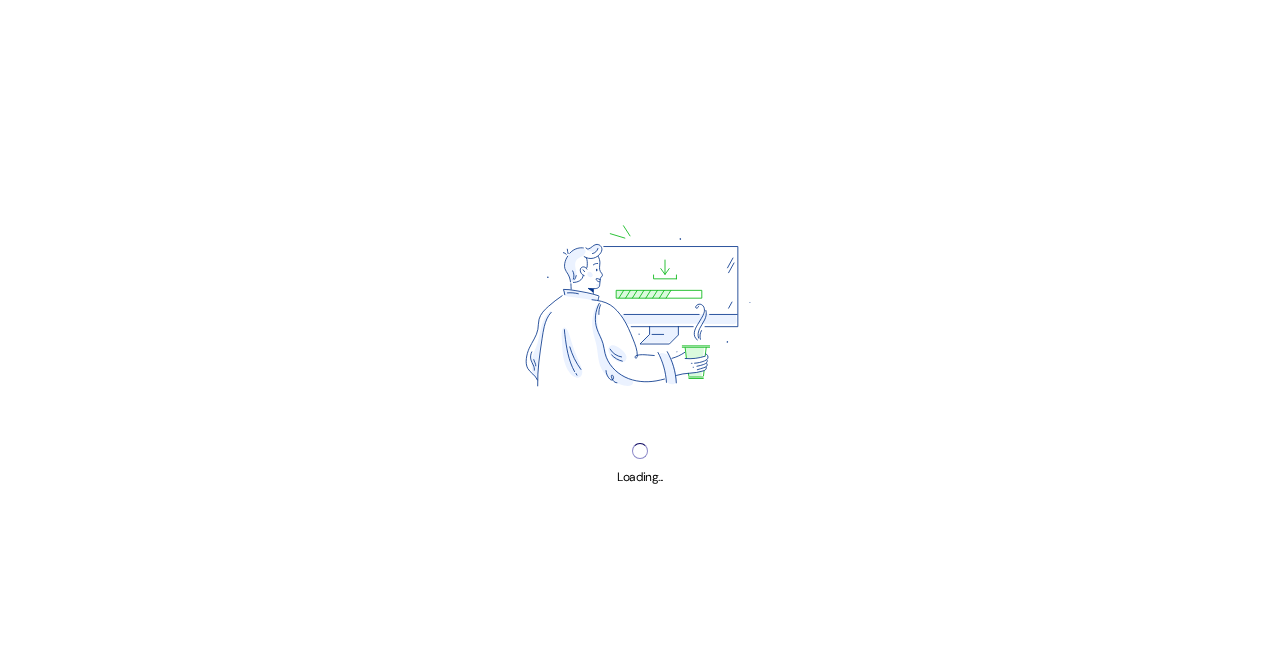 scroll, scrollTop: 0, scrollLeft: 0, axis: both 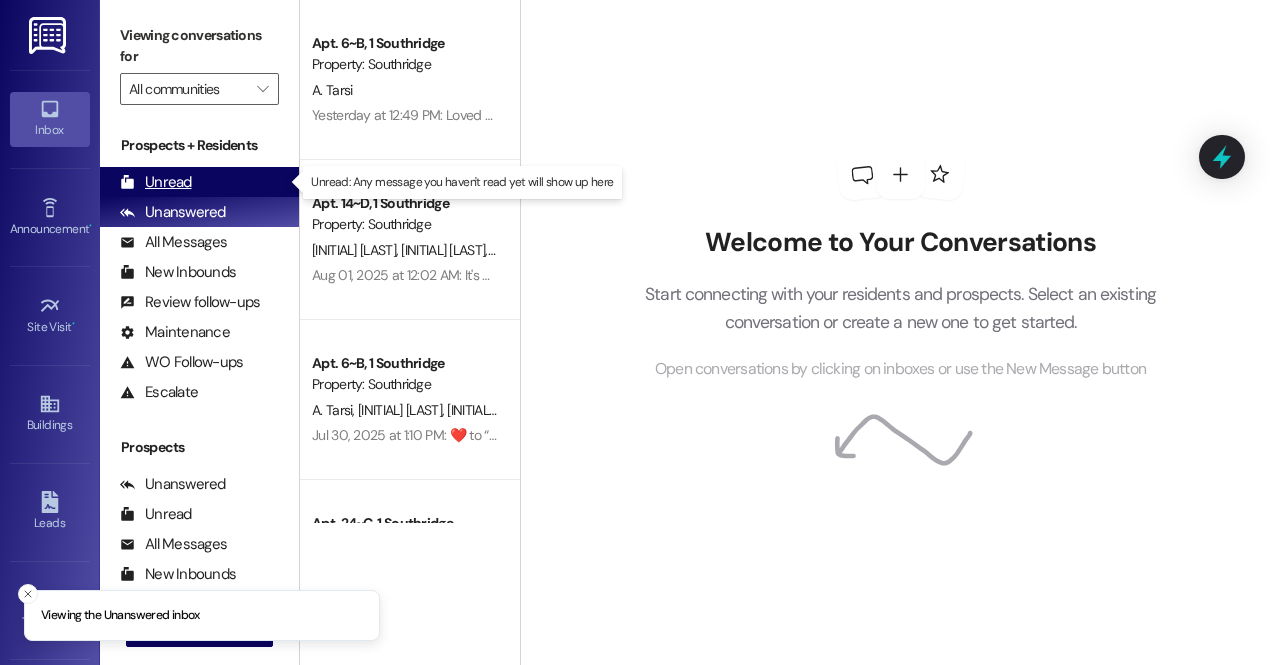click on "Unread" at bounding box center (156, 182) 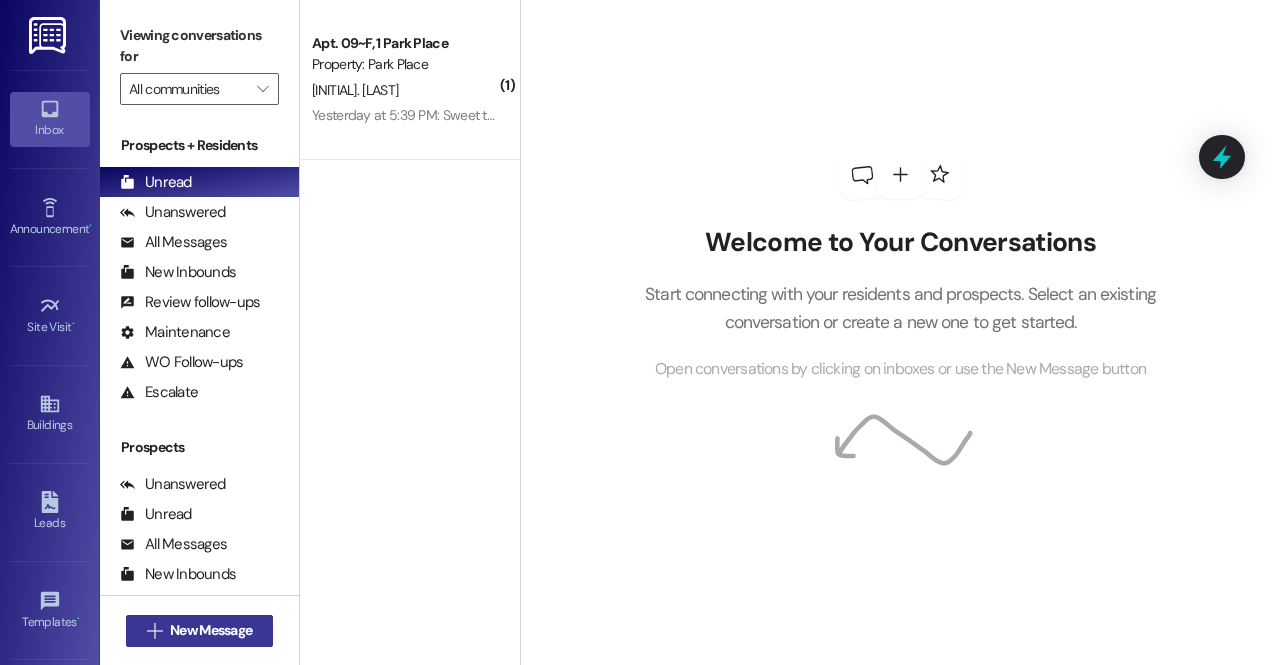 click on "New Message" at bounding box center [211, 630] 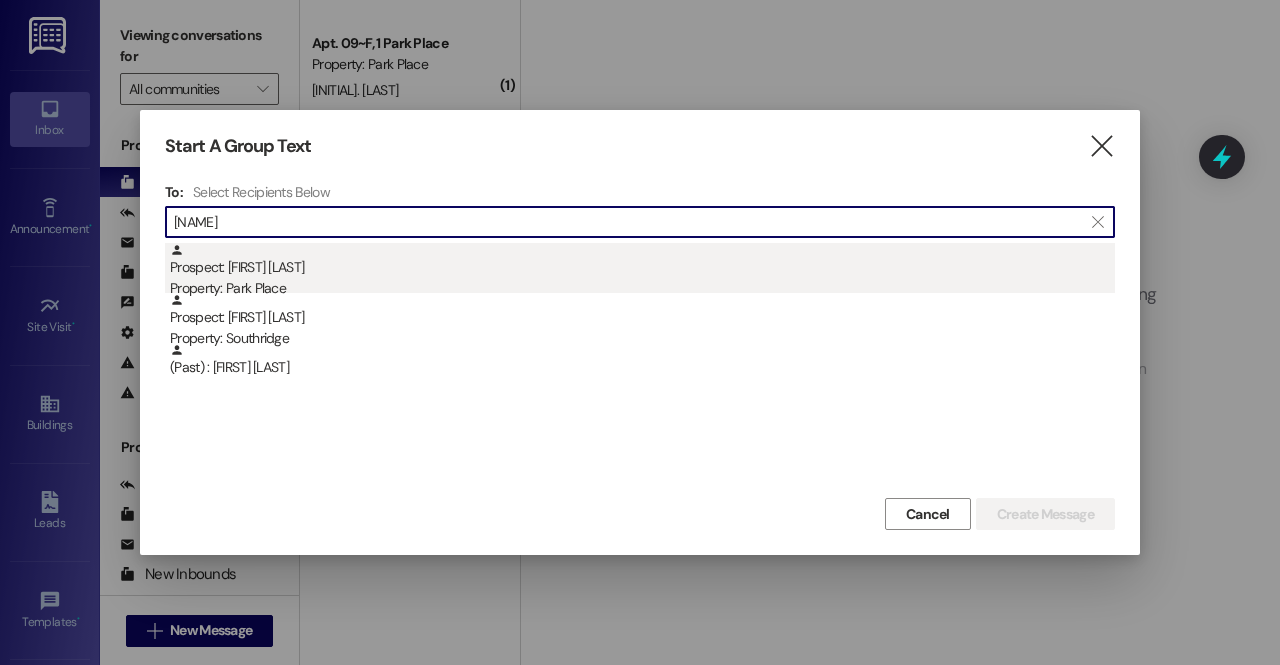 type on "melissa" 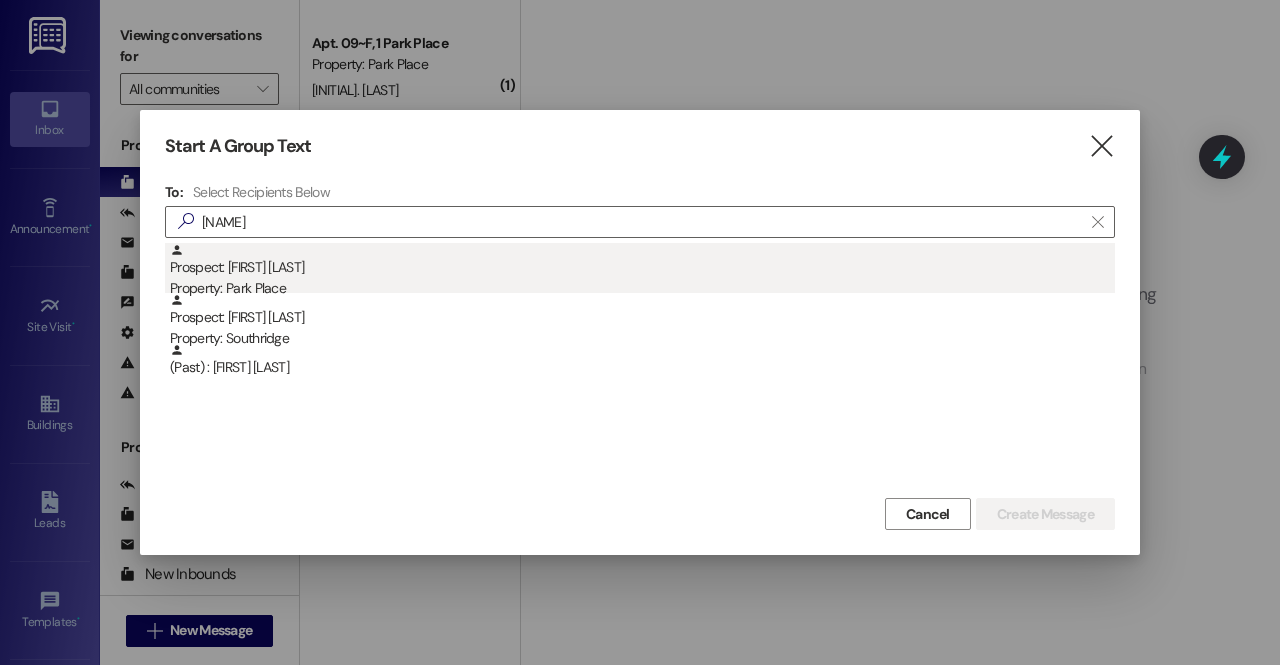 click on "Prospect: Melissa Hernandez Property: Park Place" at bounding box center [642, 271] 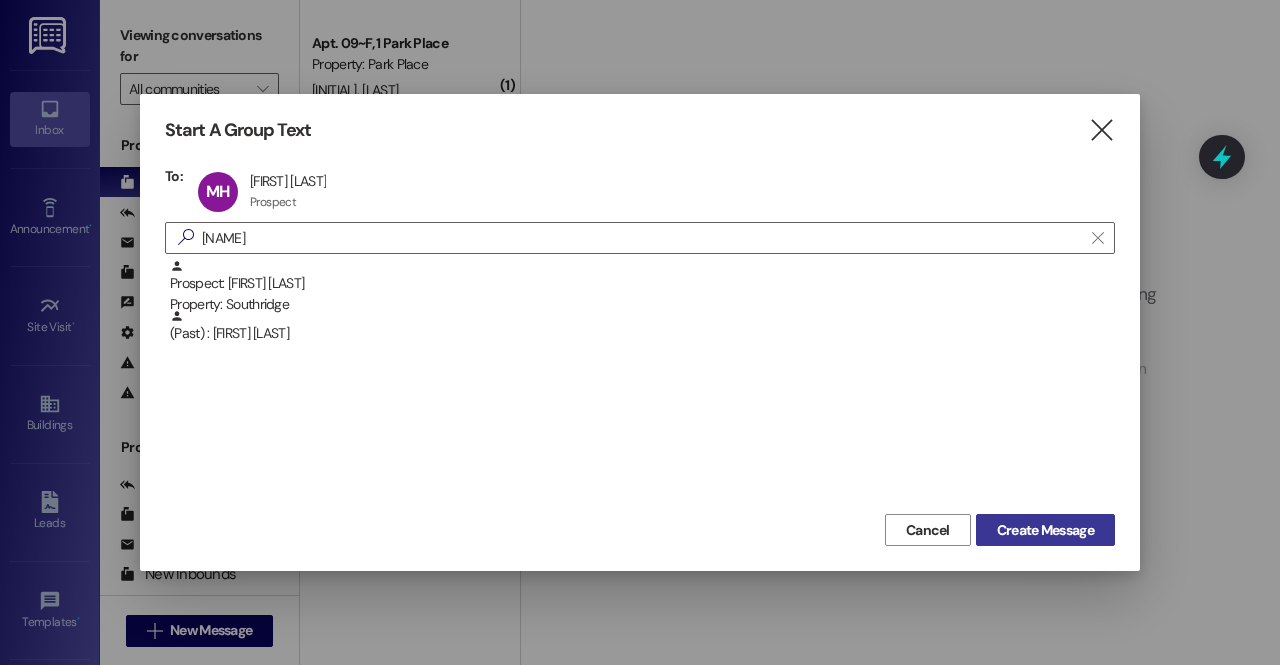 click on "Create Message" at bounding box center (1045, 530) 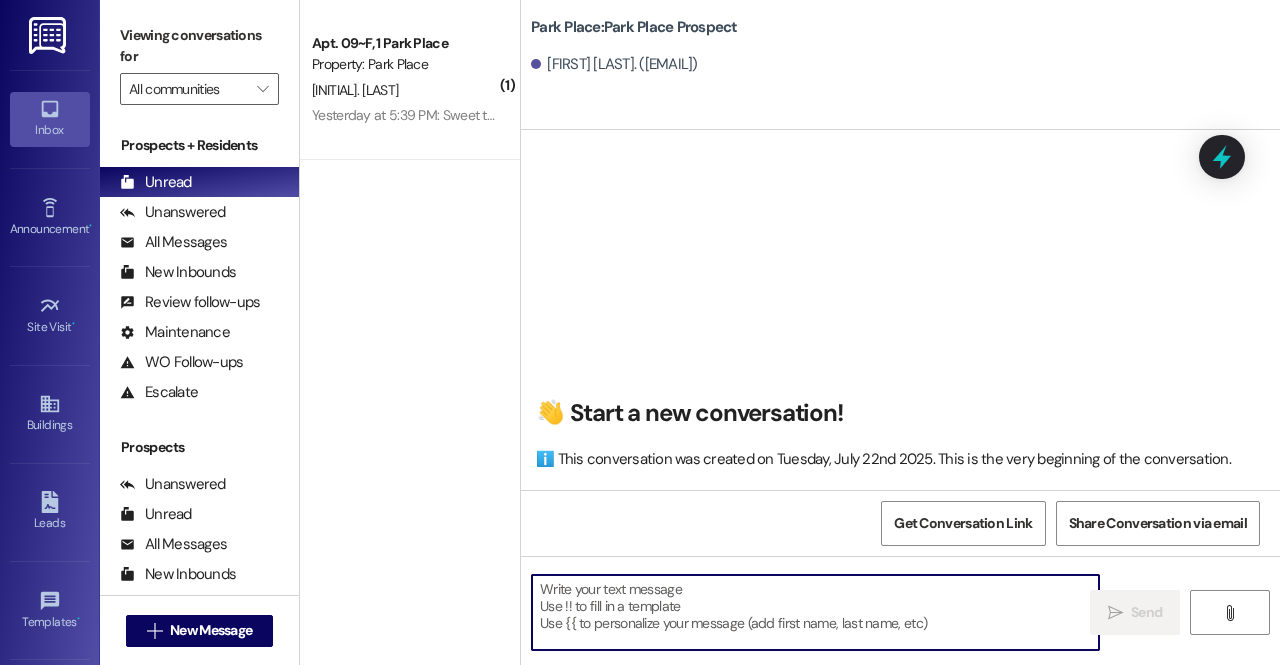 click at bounding box center (815, 612) 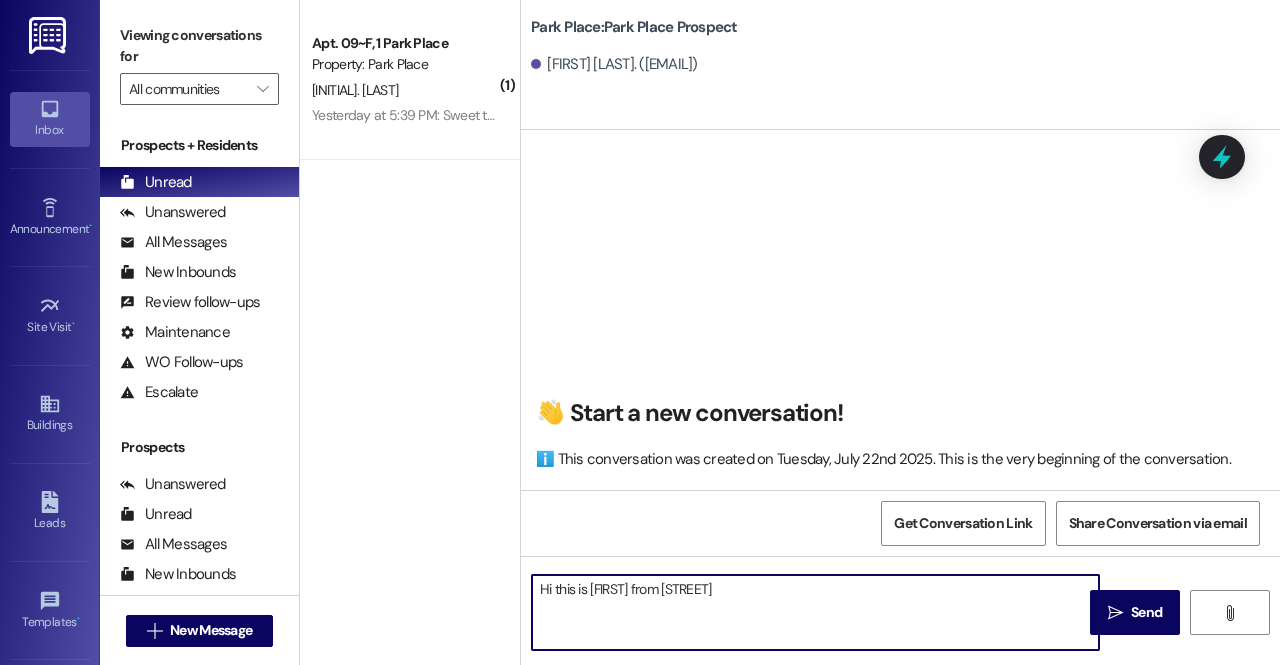 type on "Hi this is Alyssa from Park Place." 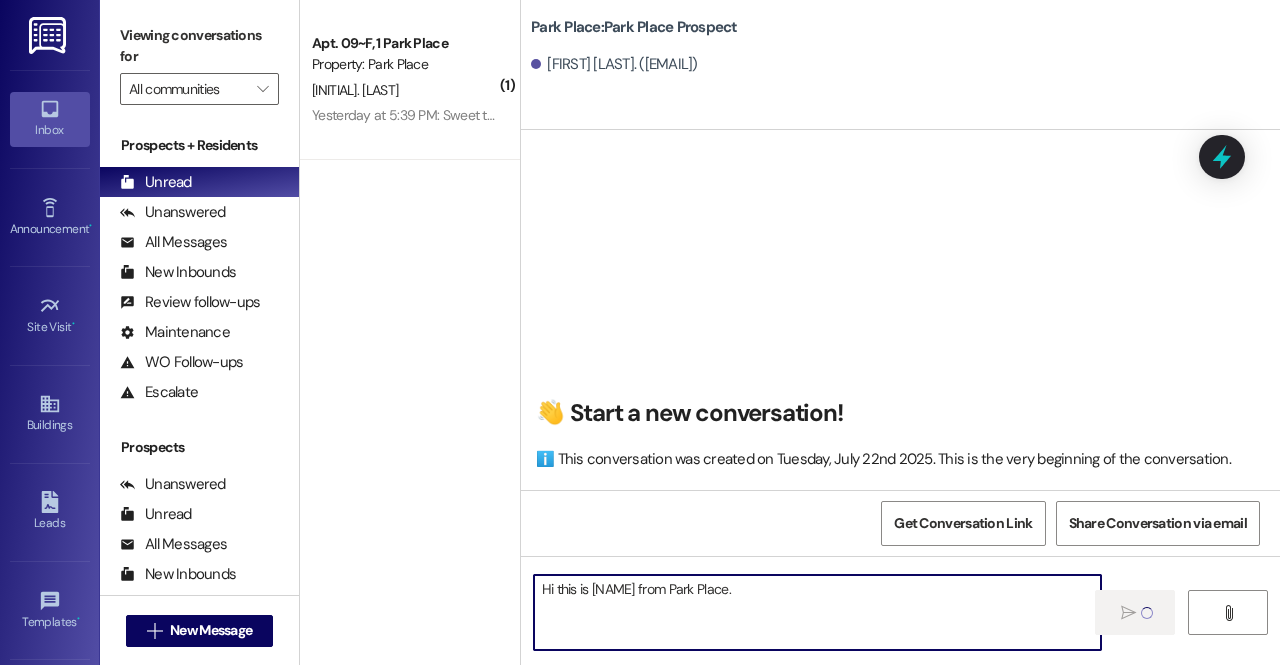type 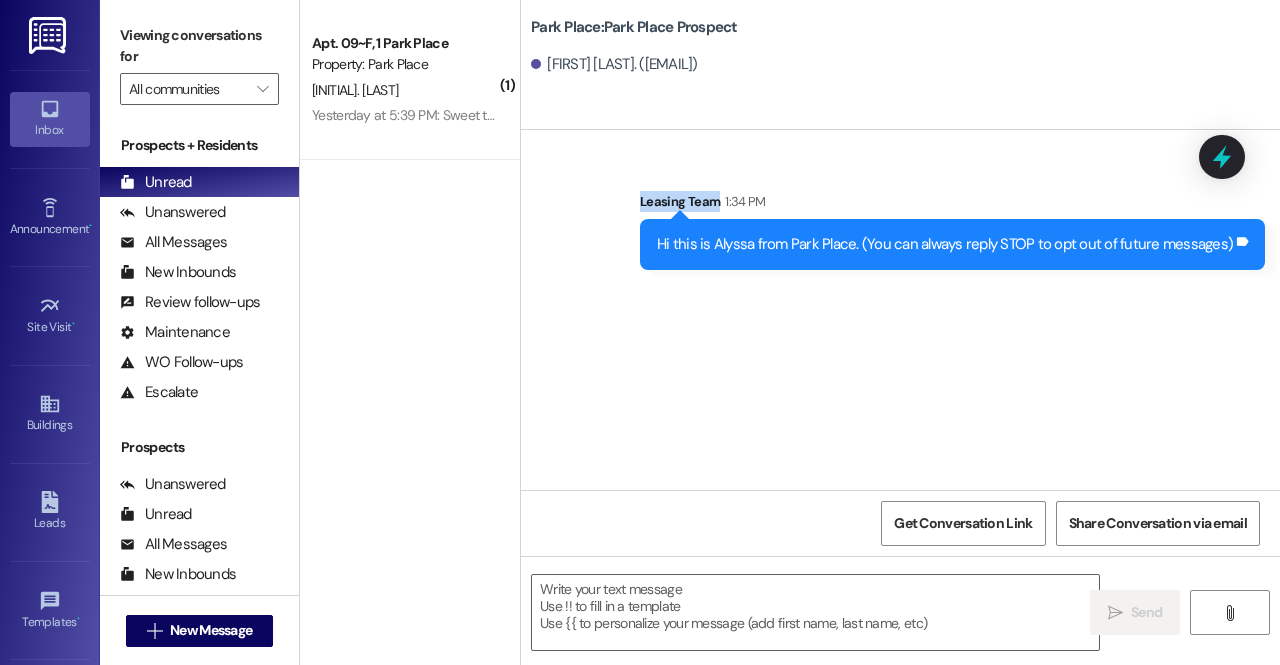 drag, startPoint x: 780, startPoint y: 199, endPoint x: 634, endPoint y: 177, distance: 147.64822 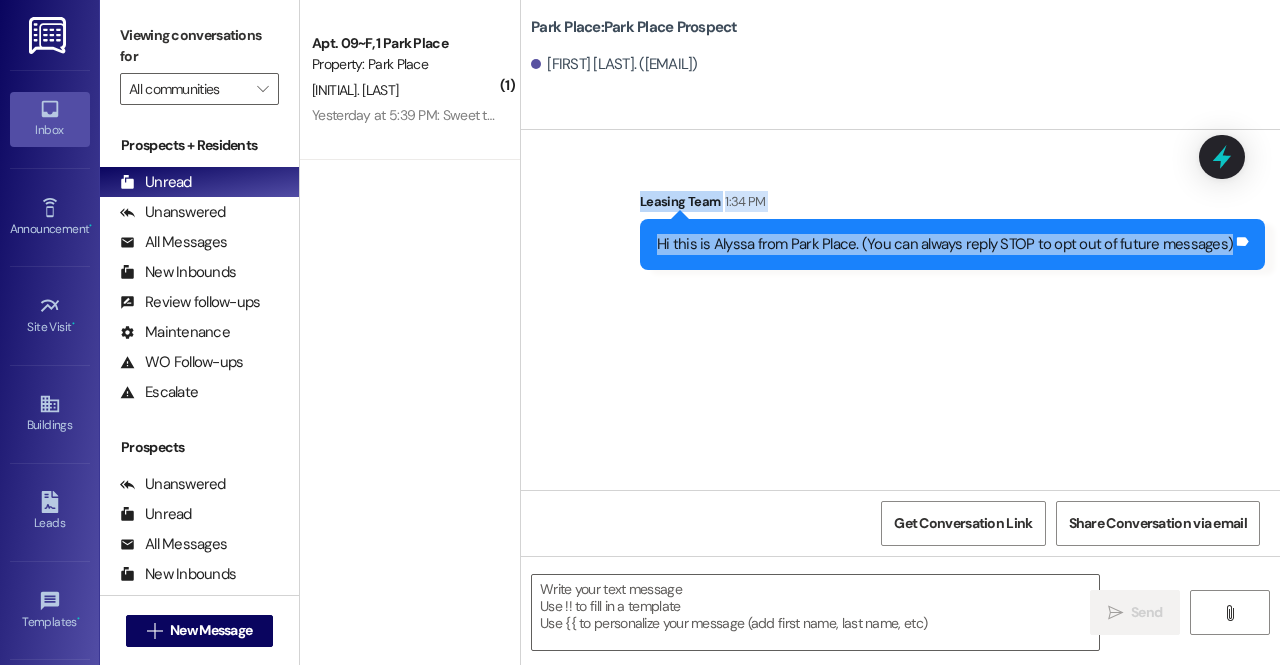 drag, startPoint x: 652, startPoint y: 197, endPoint x: 1278, endPoint y: 249, distance: 628.156 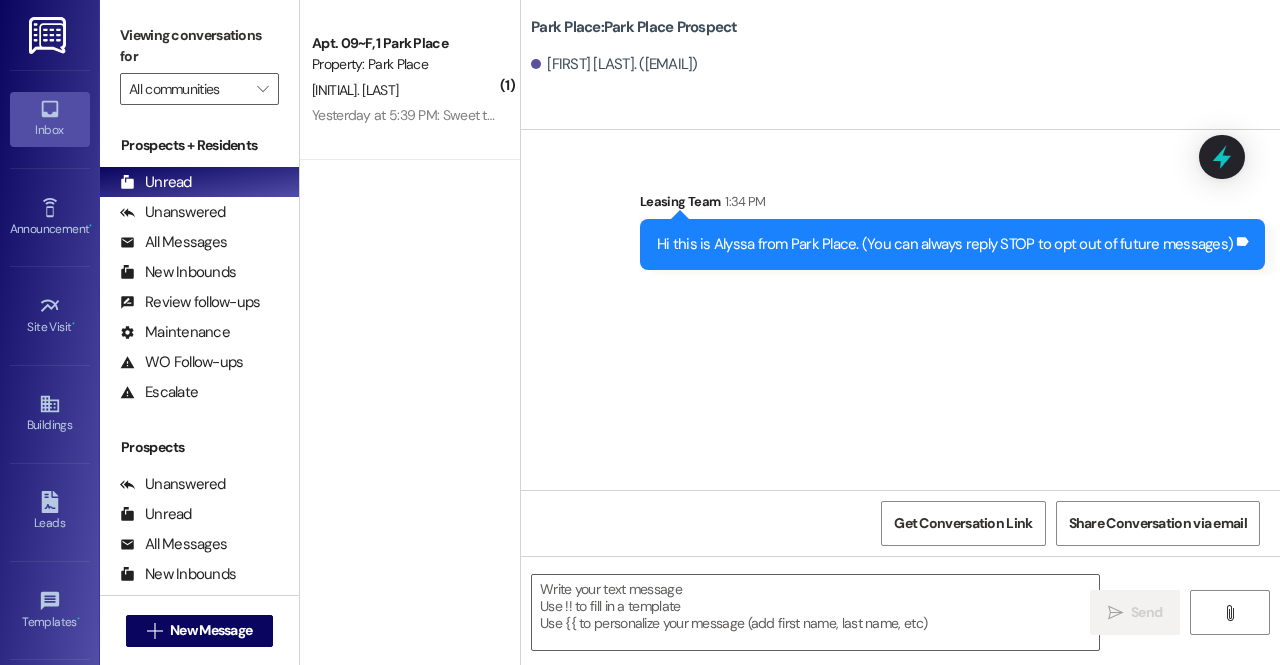 click on "Park Place:  Park Place Prospect       Melissa Hernandez. (melissaescobedoh@hotmail.com)" at bounding box center (900, 65) 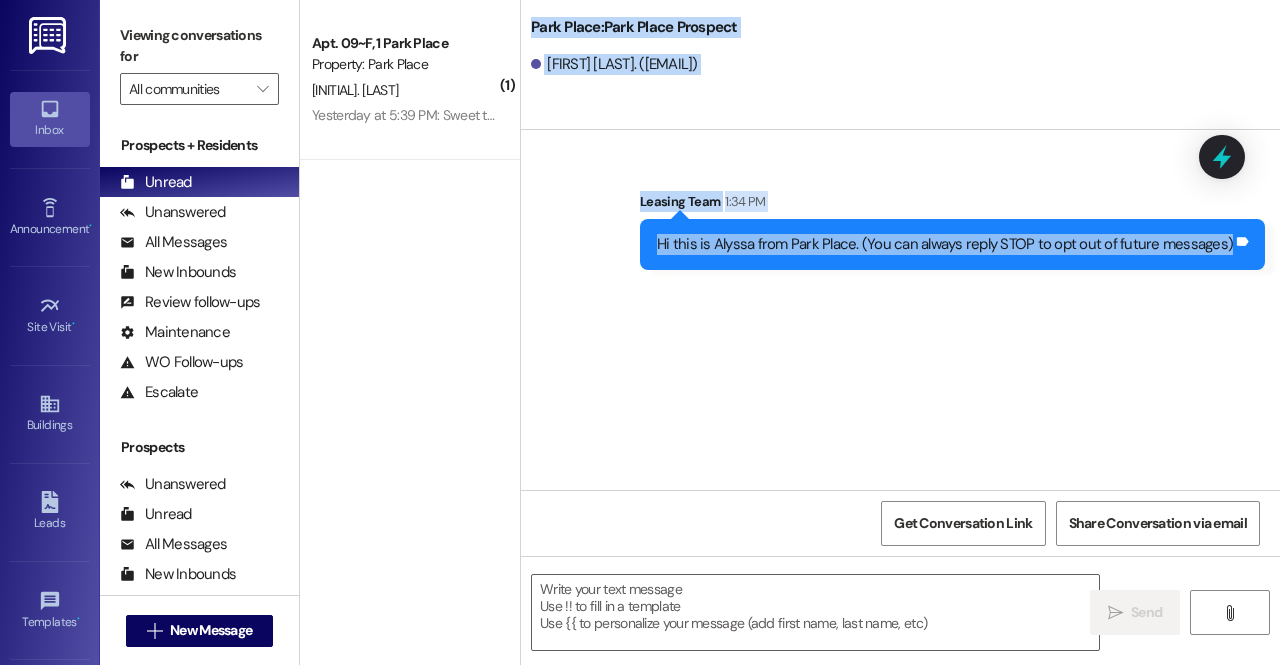 drag, startPoint x: 1232, startPoint y: 248, endPoint x: 528, endPoint y: 31, distance: 736.6851 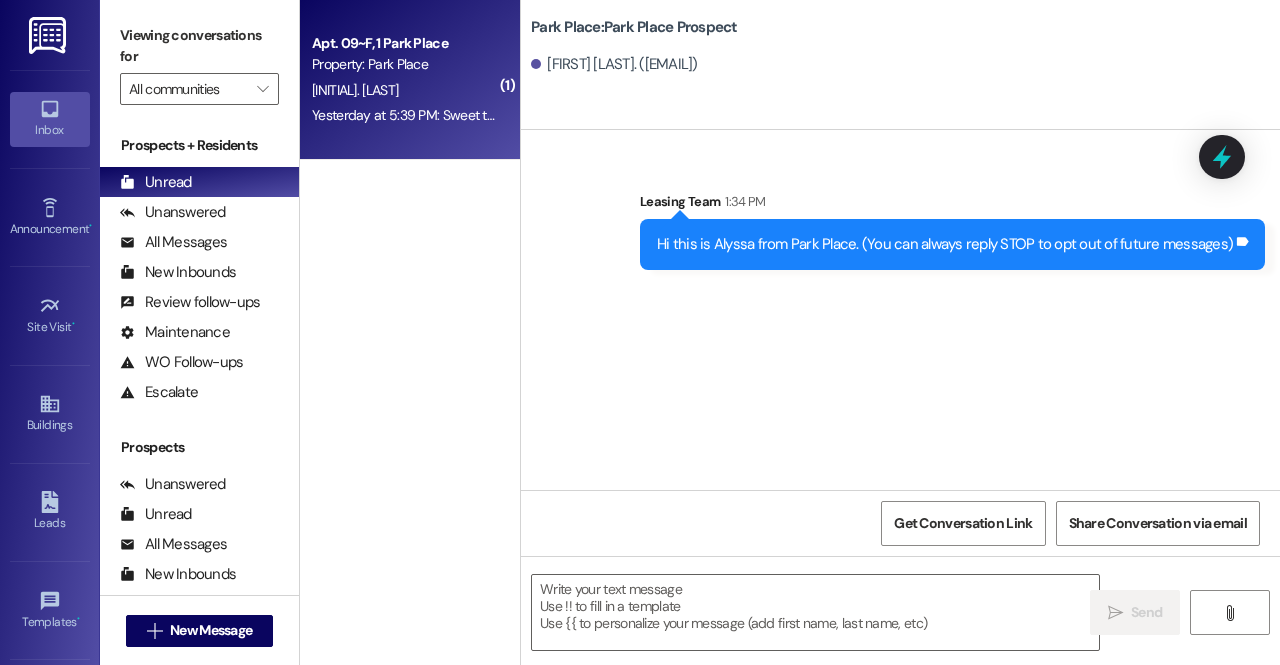 click on "Yesterday at 5:39 PM: Sweet thanks  Yesterday at 5:39 PM: Sweet thanks" at bounding box center [416, 115] 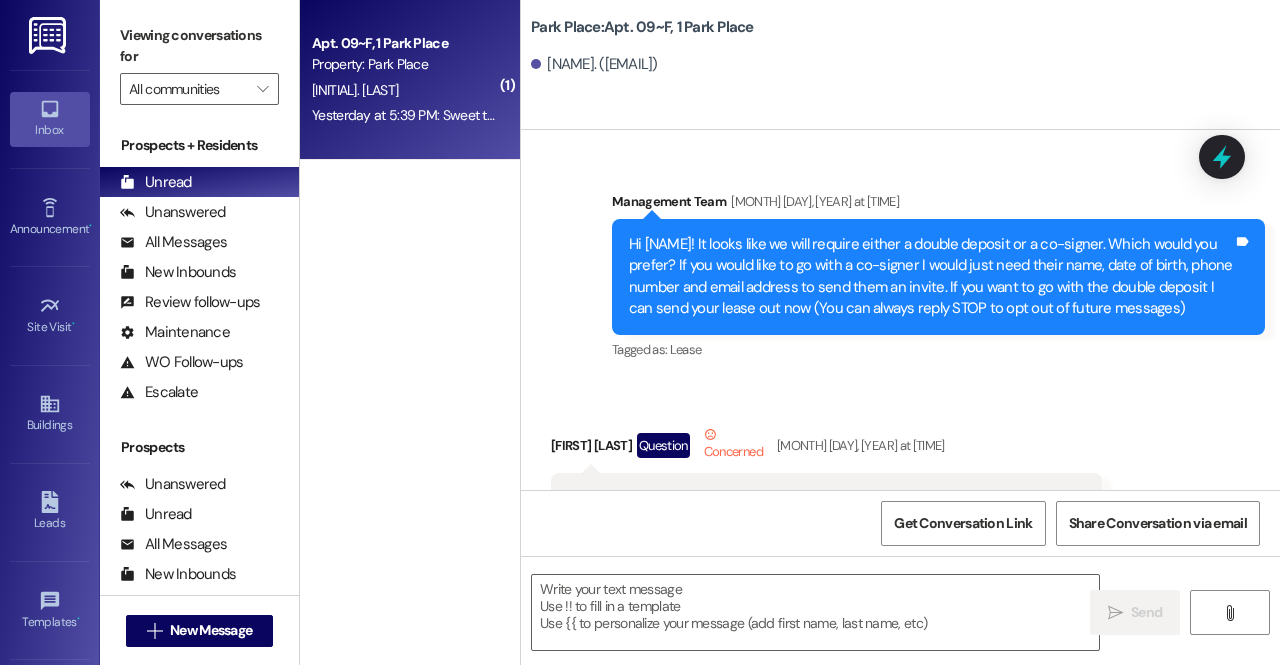scroll, scrollTop: 43604, scrollLeft: 0, axis: vertical 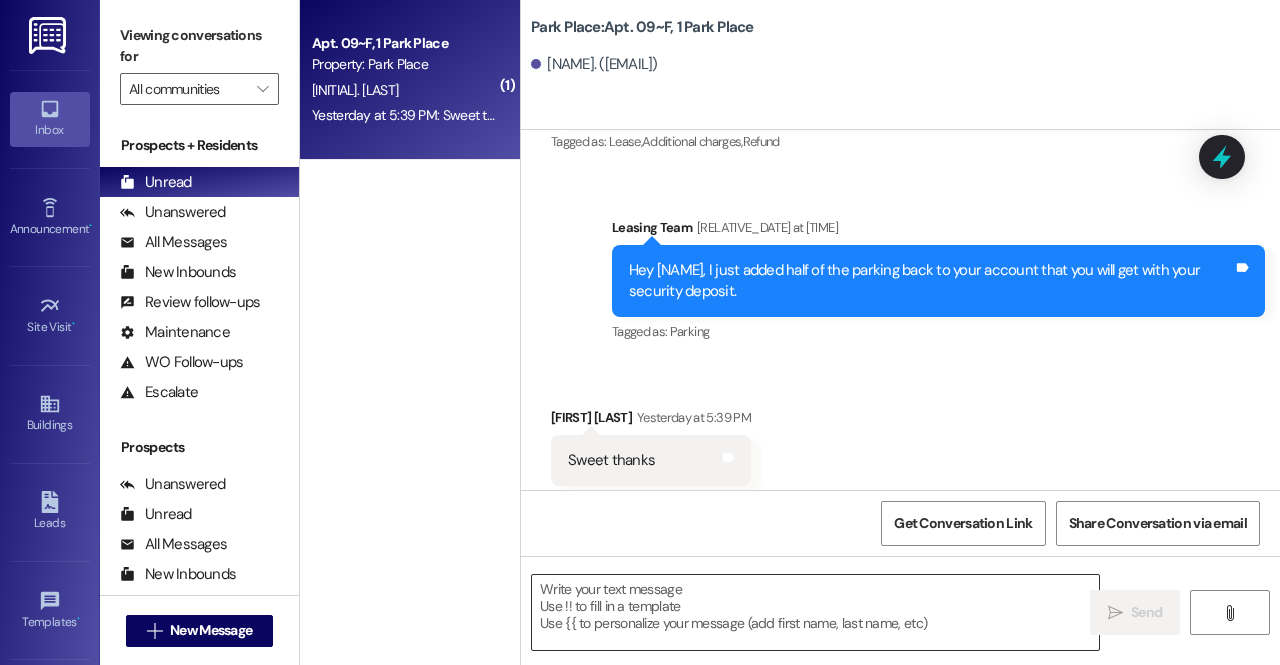 click at bounding box center (815, 612) 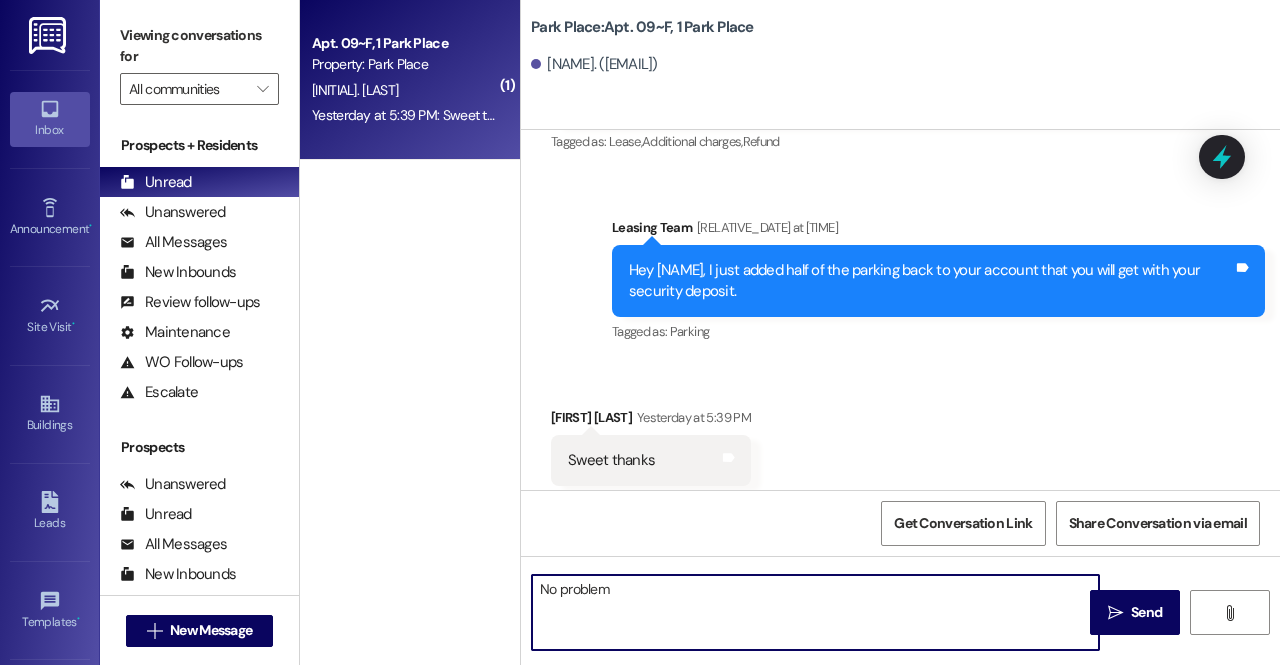 type on "No problem!" 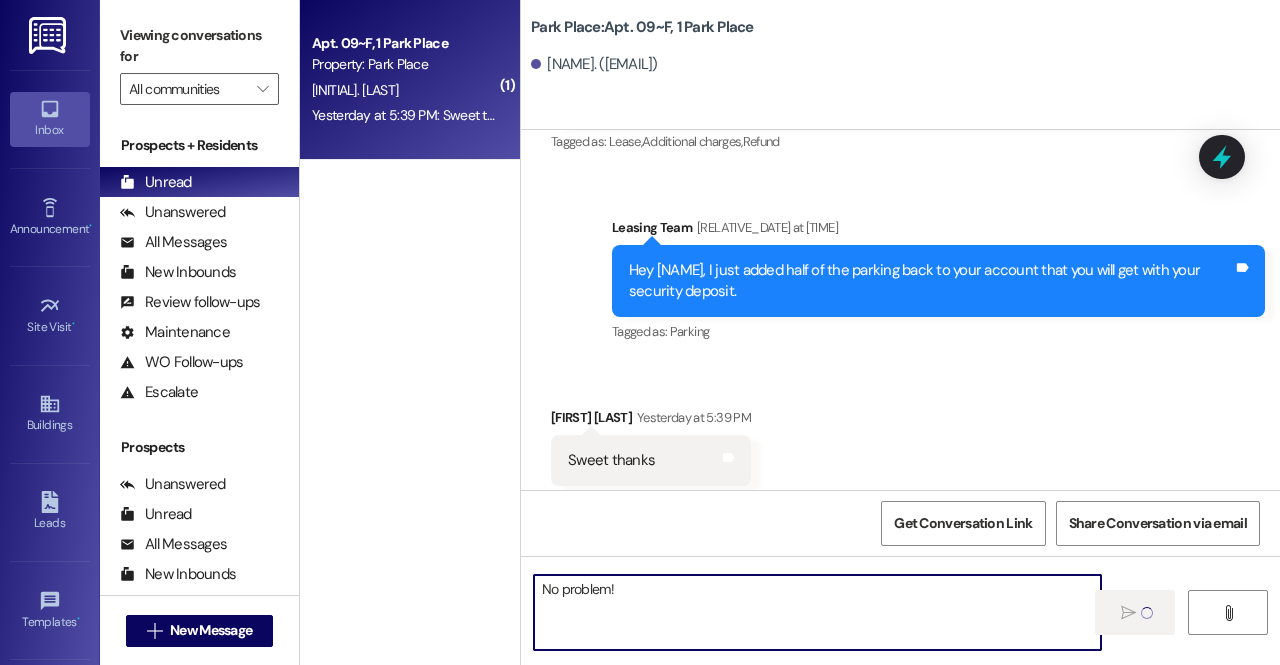 type 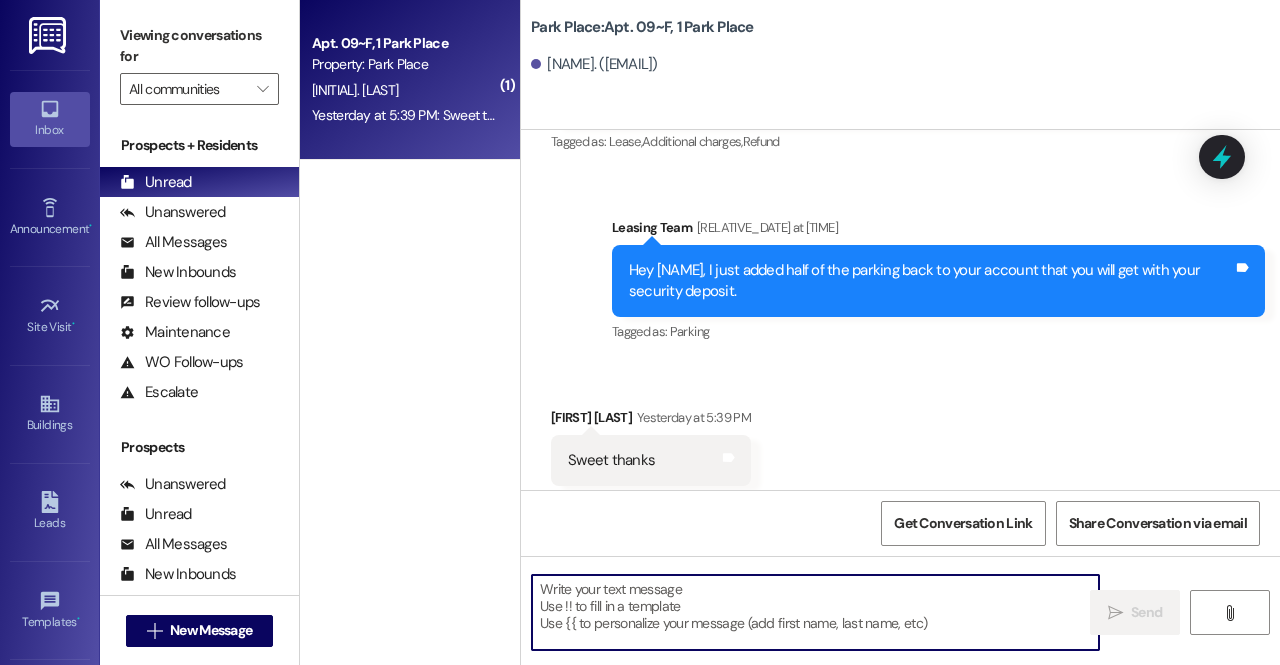 scroll, scrollTop: 43744, scrollLeft: 0, axis: vertical 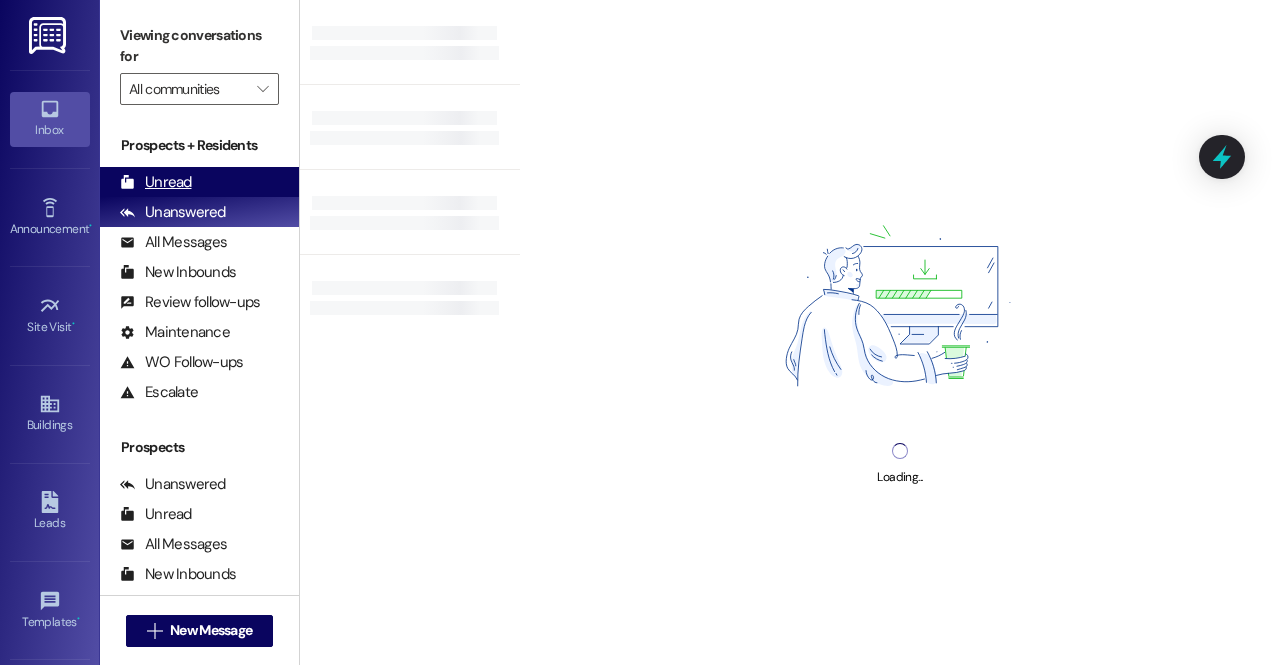 click on "Unread" at bounding box center [156, 182] 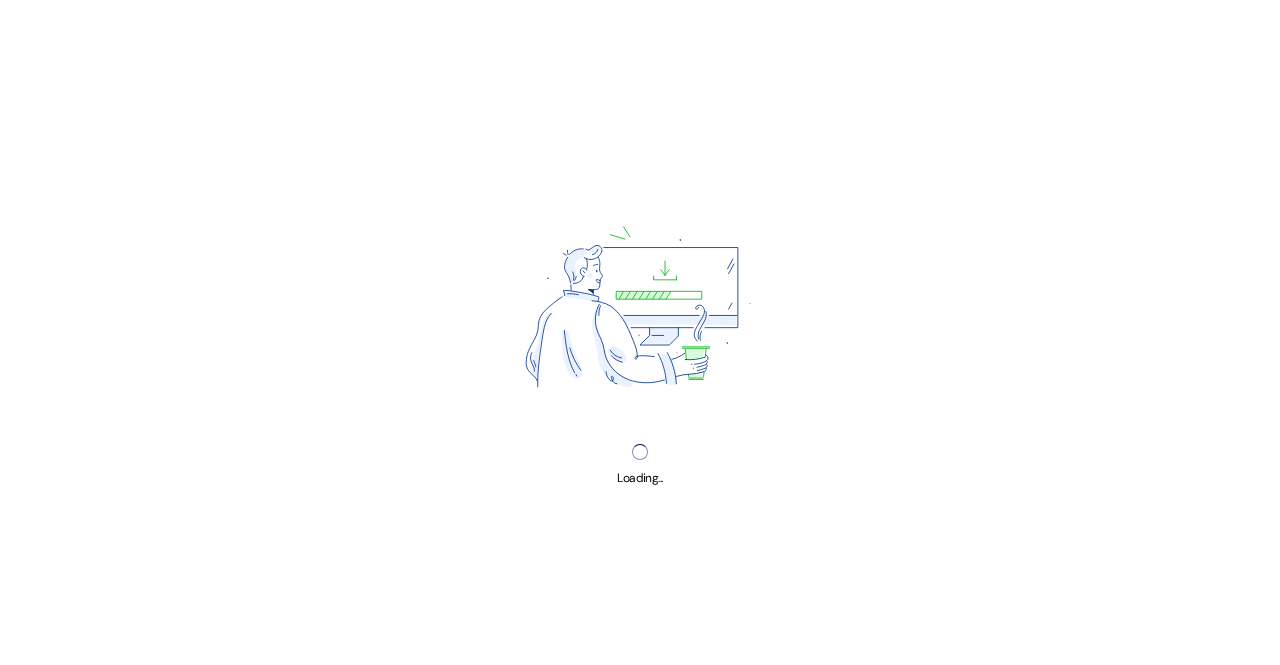 scroll, scrollTop: 0, scrollLeft: 0, axis: both 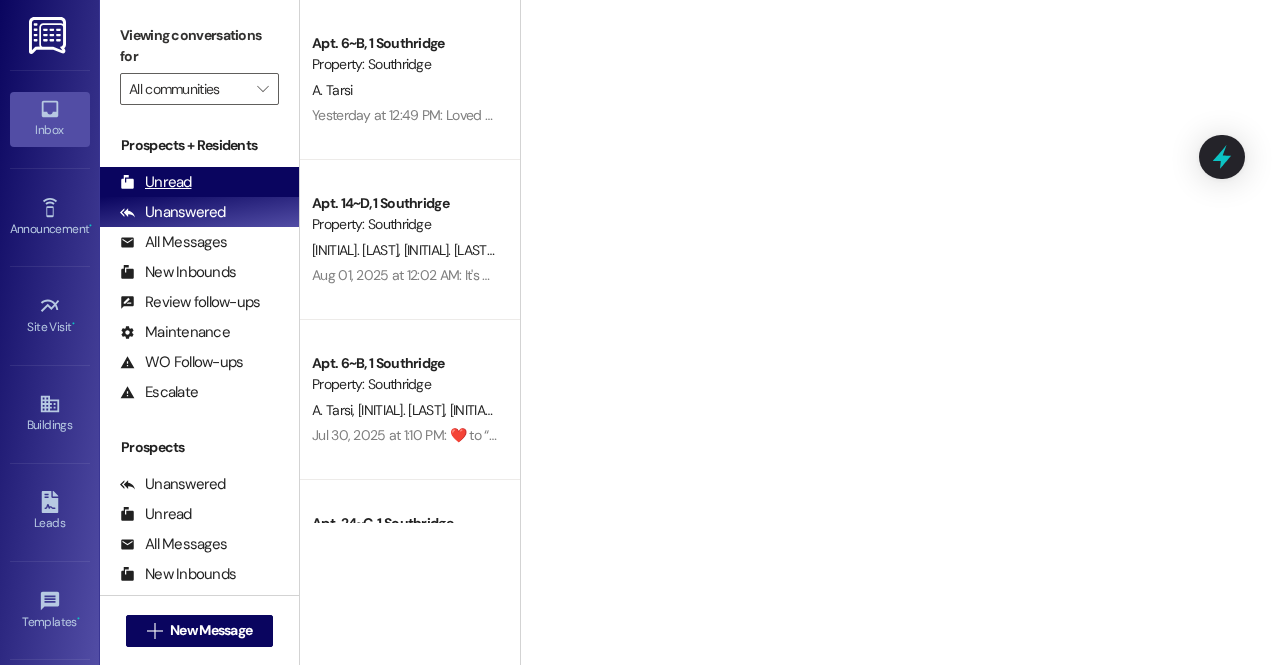 click on "Unread (0)" at bounding box center (199, 182) 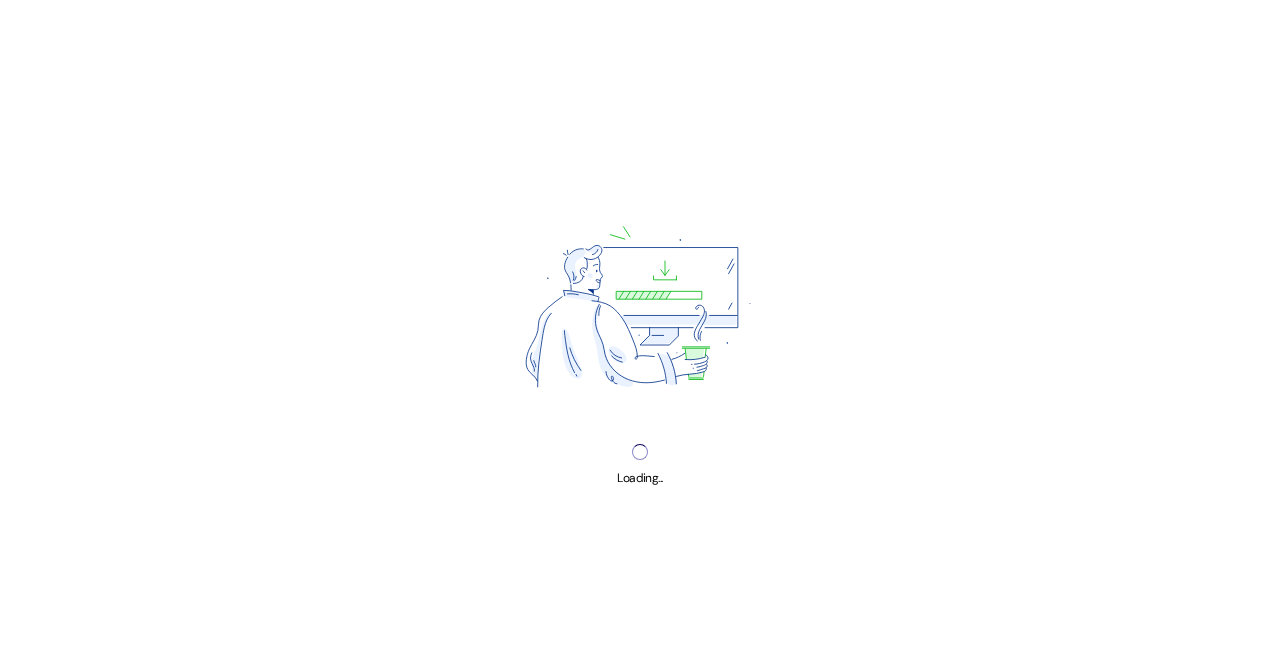 scroll, scrollTop: 0, scrollLeft: 0, axis: both 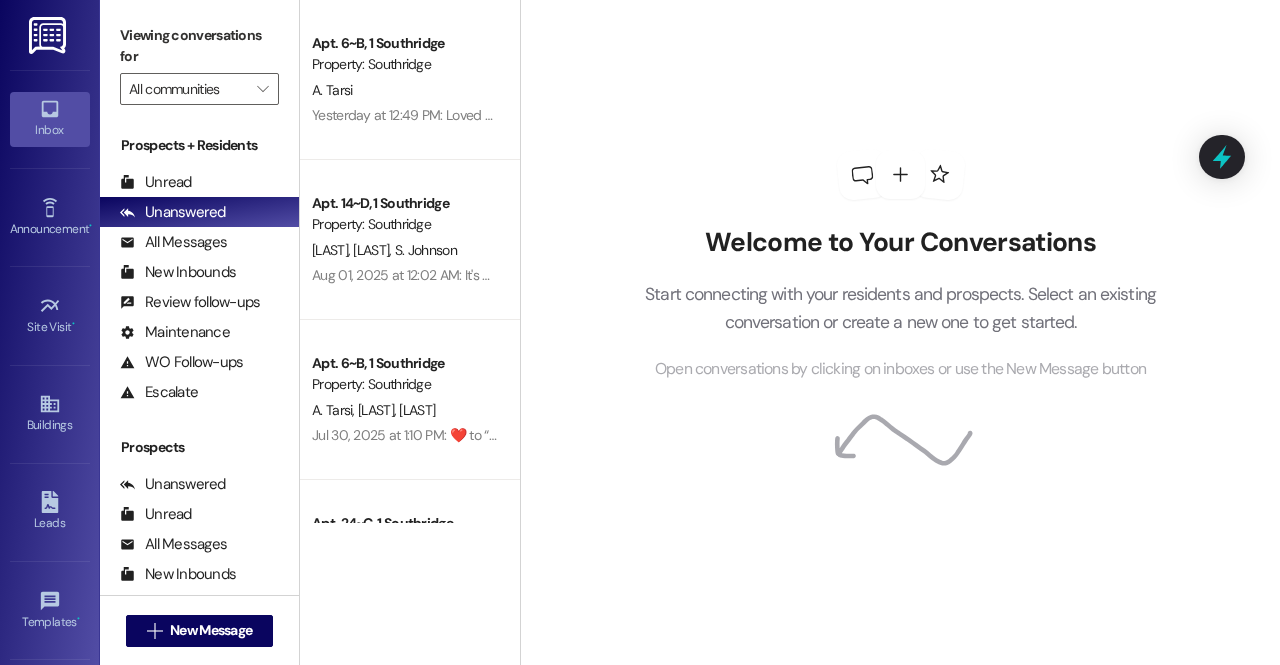 click on "Welcome to Your Conversations Start connecting with your residents and prospects. Select an existing conversation or create a new one to get started. Open conversations by clicking on inboxes or use the New Message button" at bounding box center [900, 332] 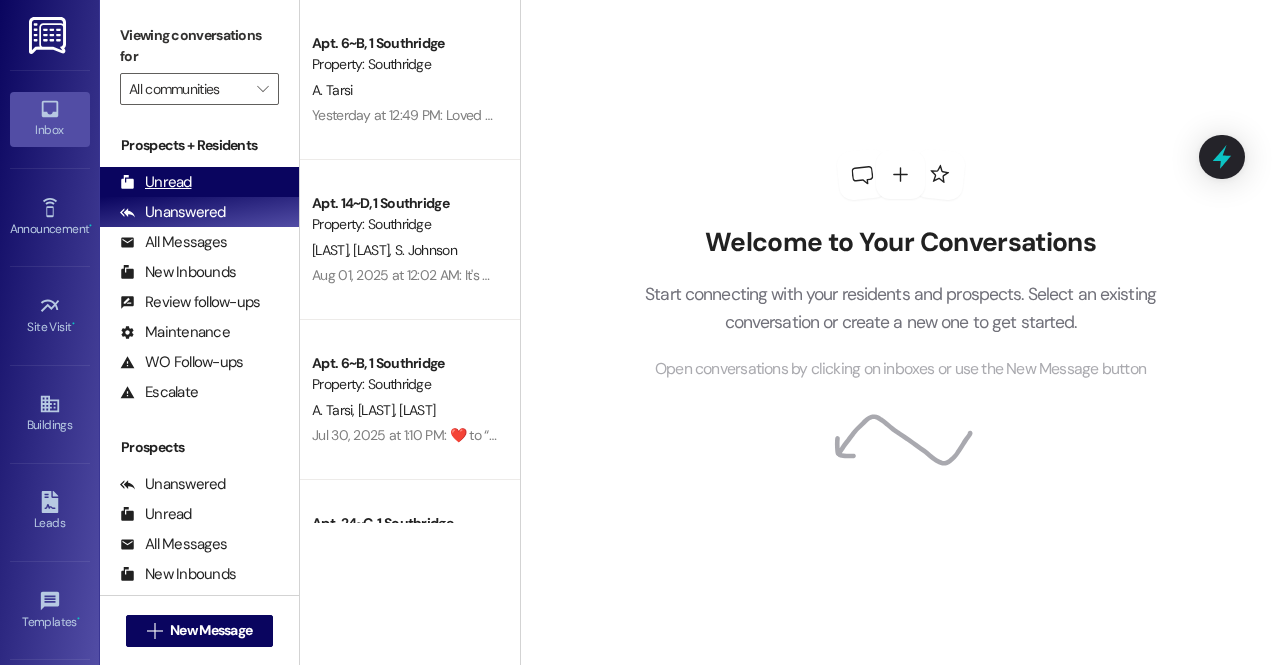 click on "Unread" at bounding box center (156, 182) 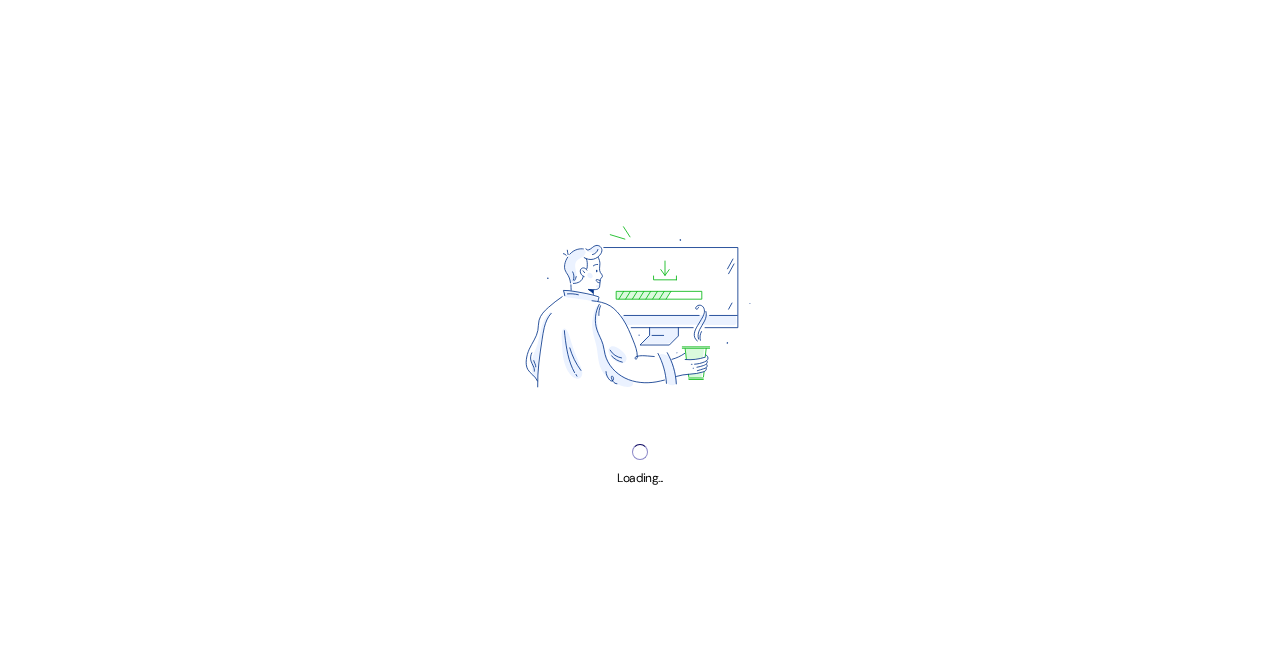 scroll, scrollTop: 0, scrollLeft: 0, axis: both 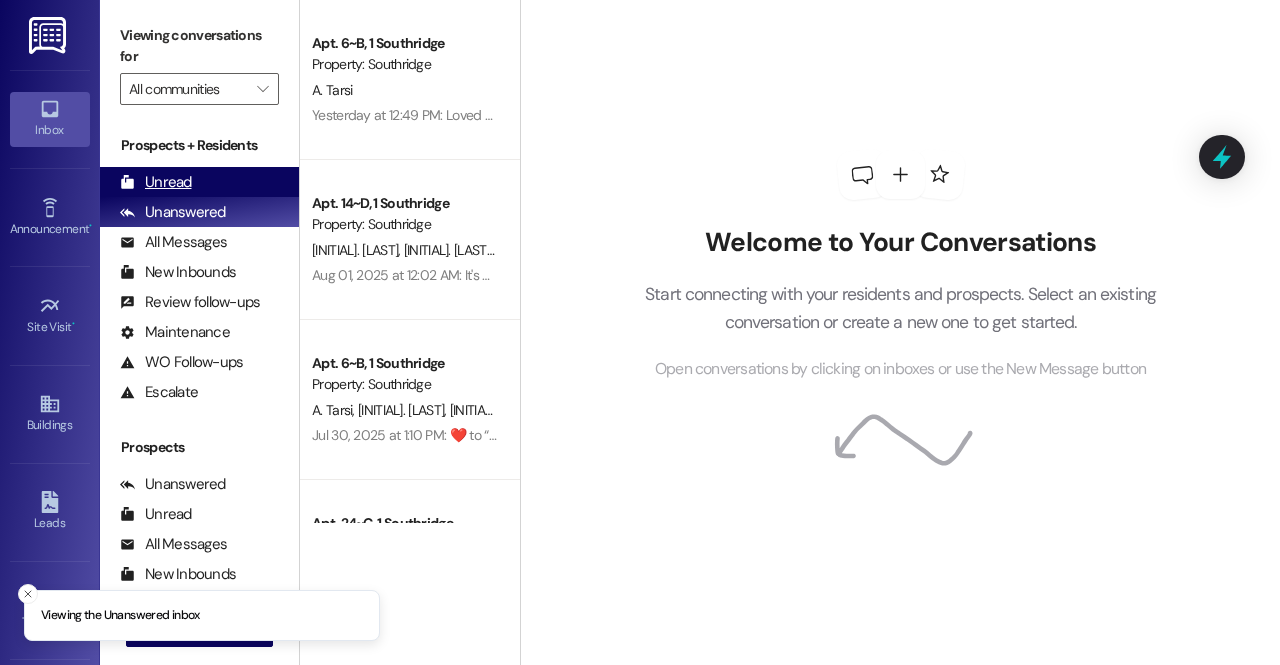 click on "Unread (0)" at bounding box center [199, 182] 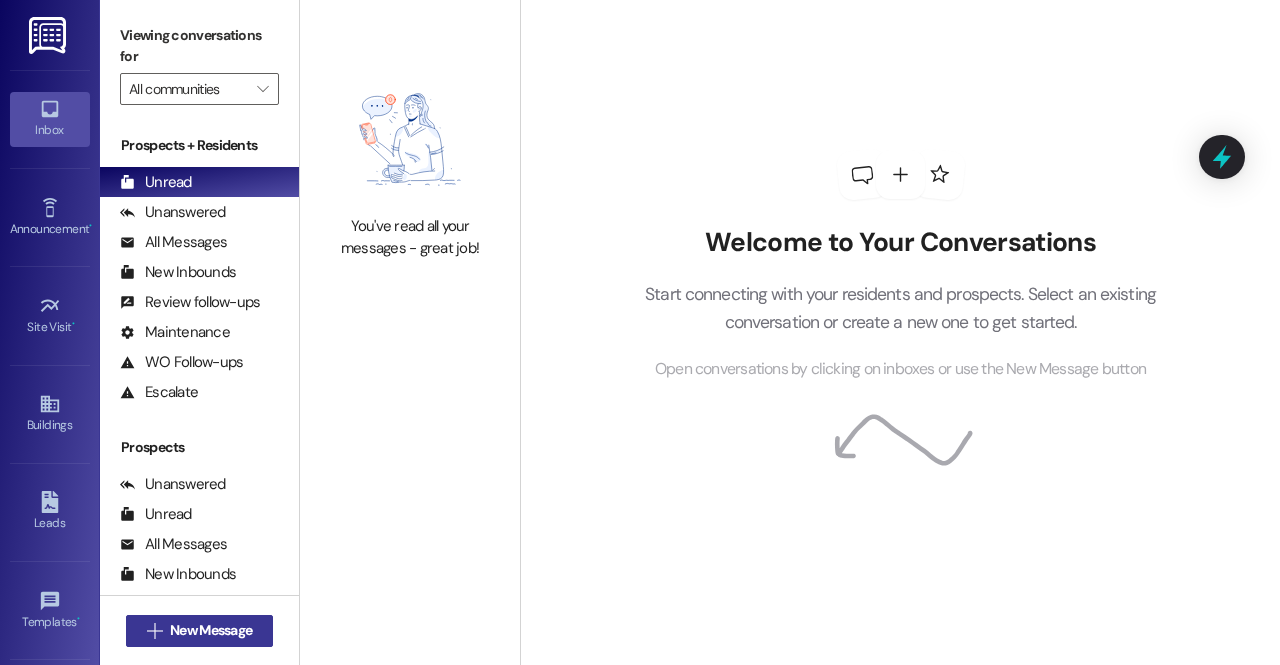 click on "New Message" at bounding box center [211, 630] 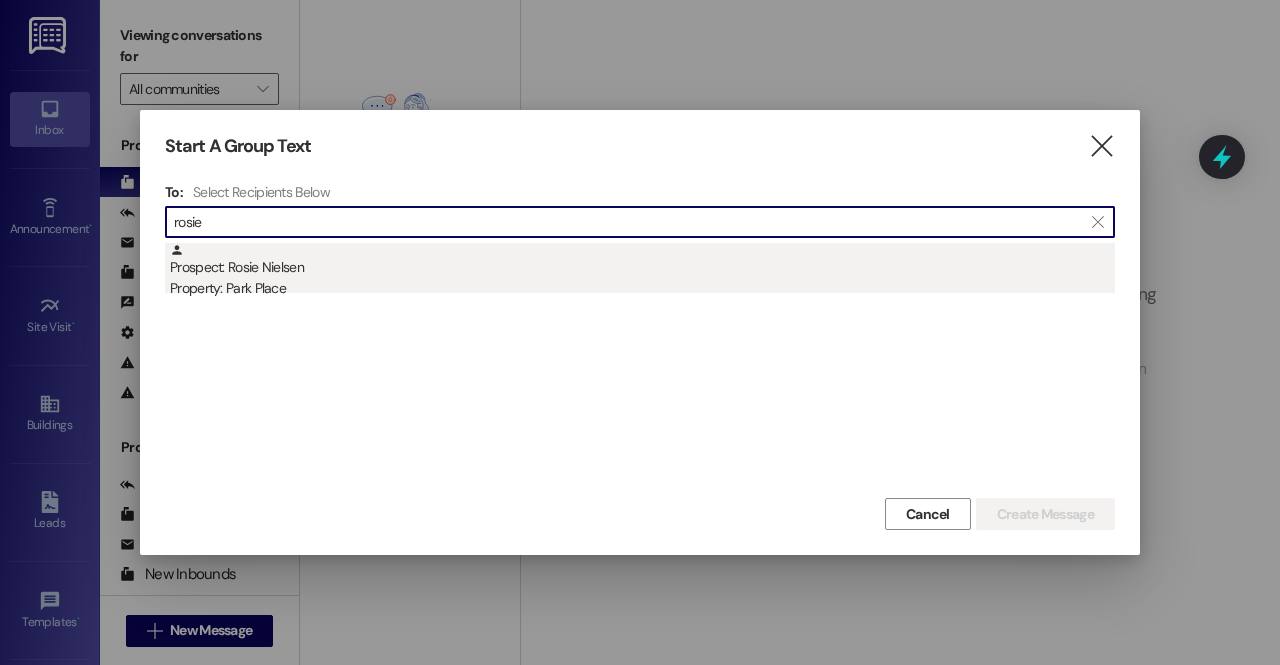 type on "rosie" 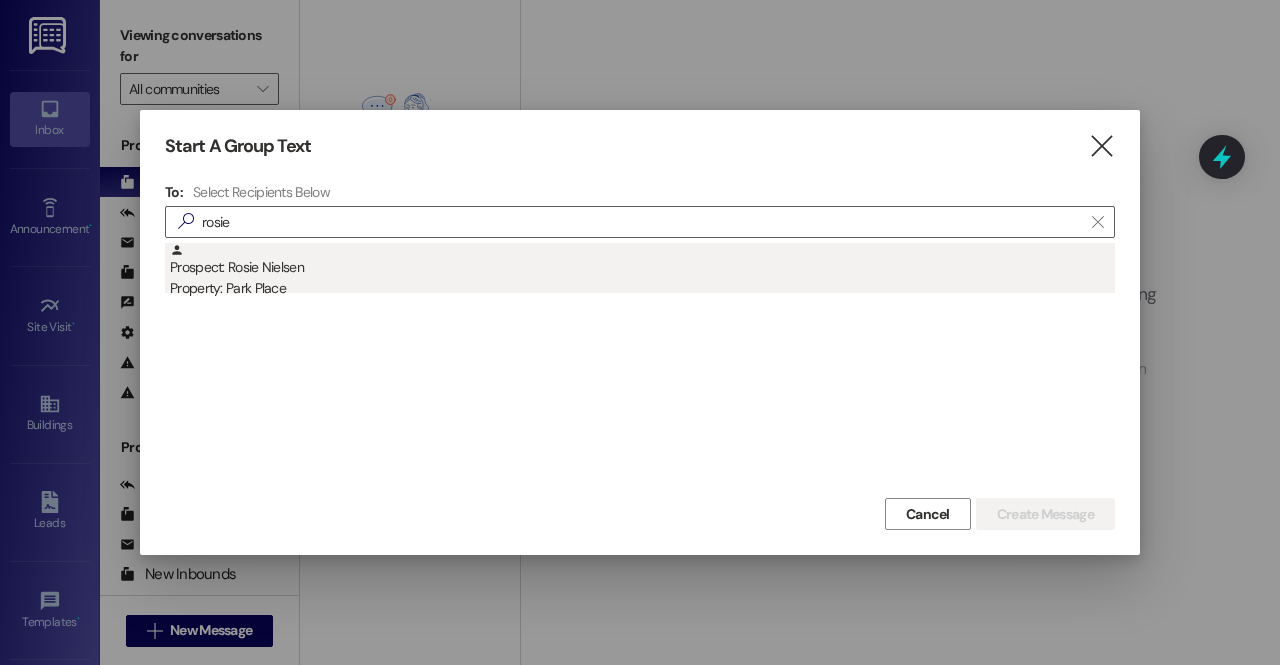 click on "Prospect: [FIRST] [LAST] Property: [PROPERTY]" at bounding box center (642, 271) 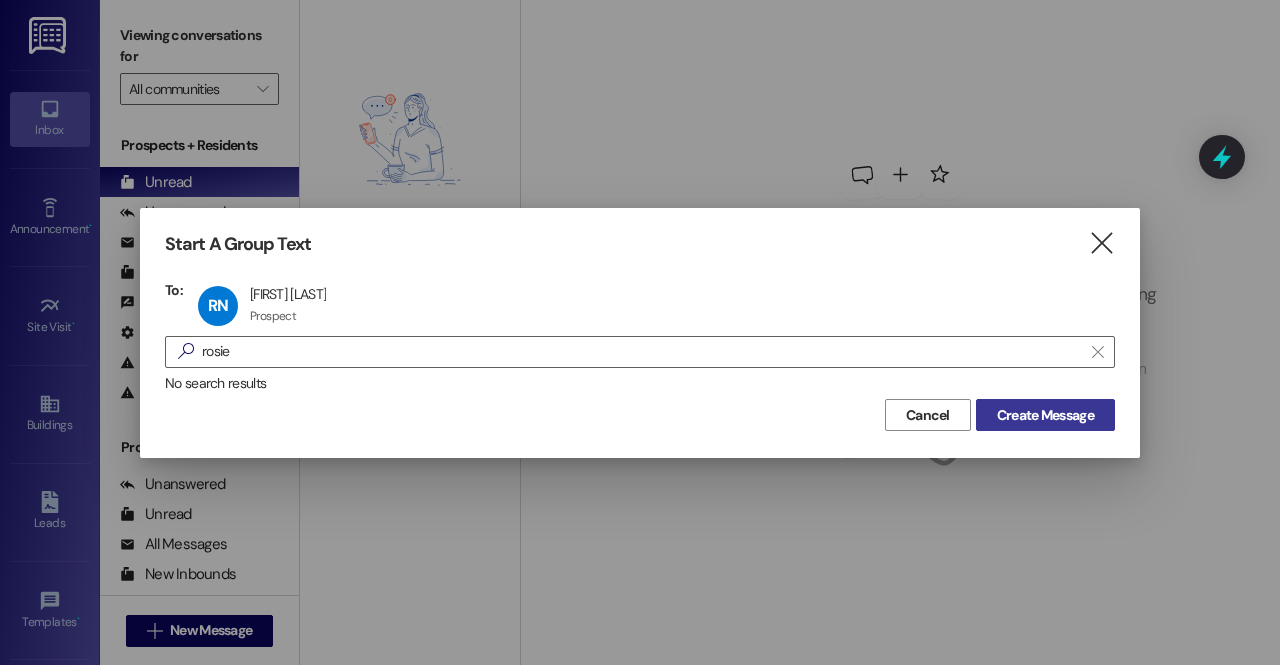 click on "Create Message" at bounding box center [1045, 415] 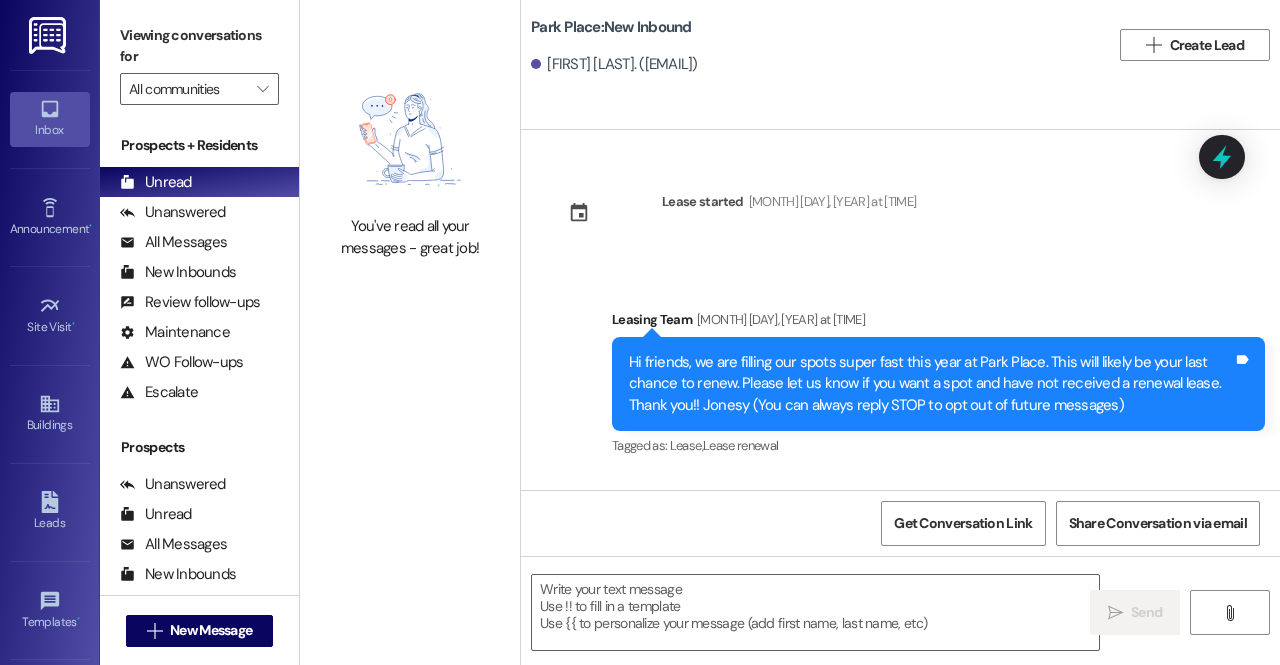 scroll, scrollTop: 18282, scrollLeft: 0, axis: vertical 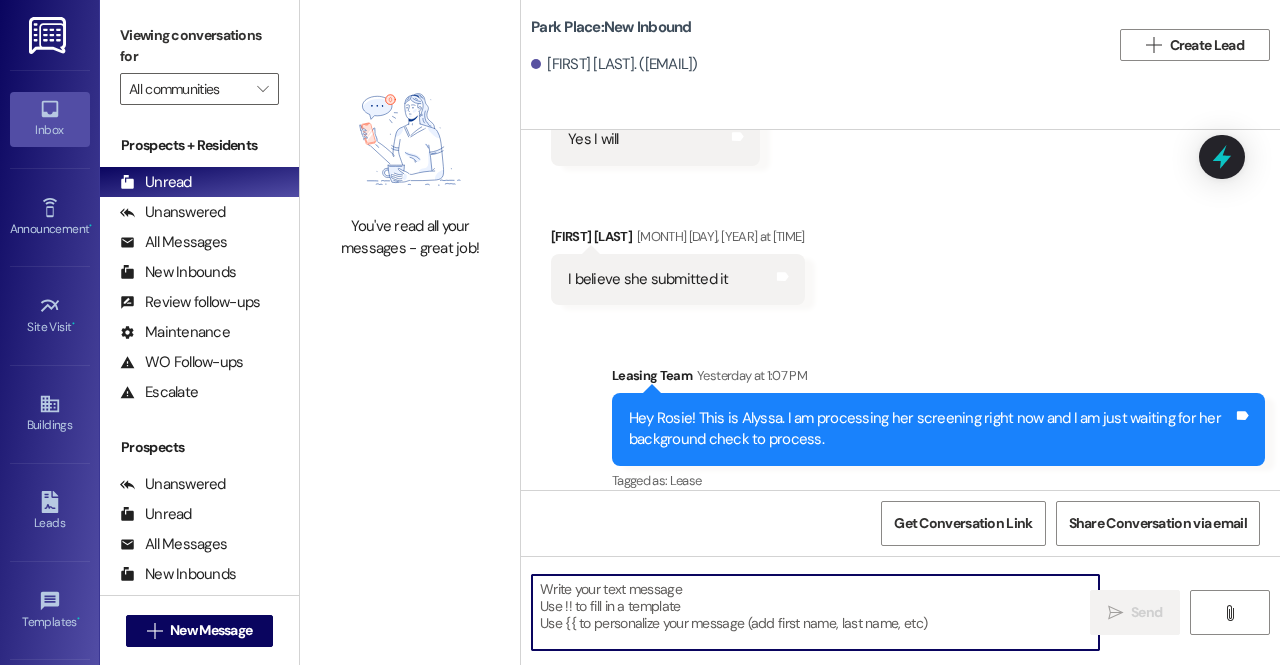 click at bounding box center [815, 612] 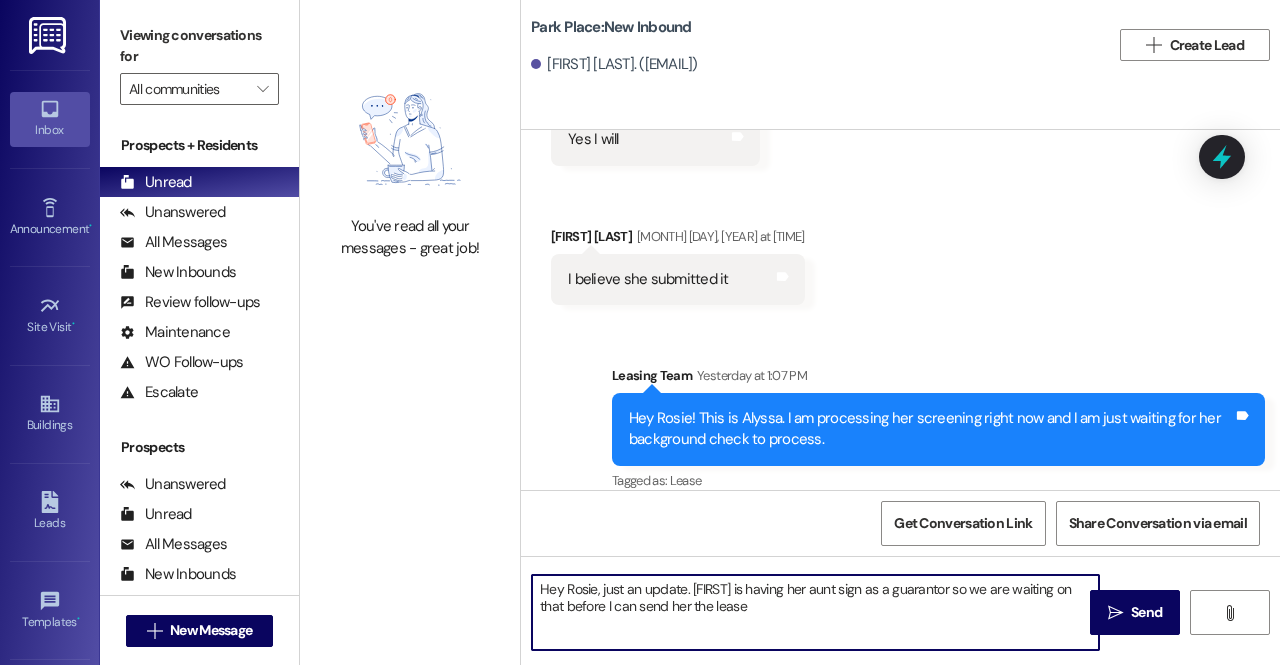 type on "Hey Rosie, just an update. Melissa is having her aunt sign as a guarantor so we are waiting on that before I can send her the lease." 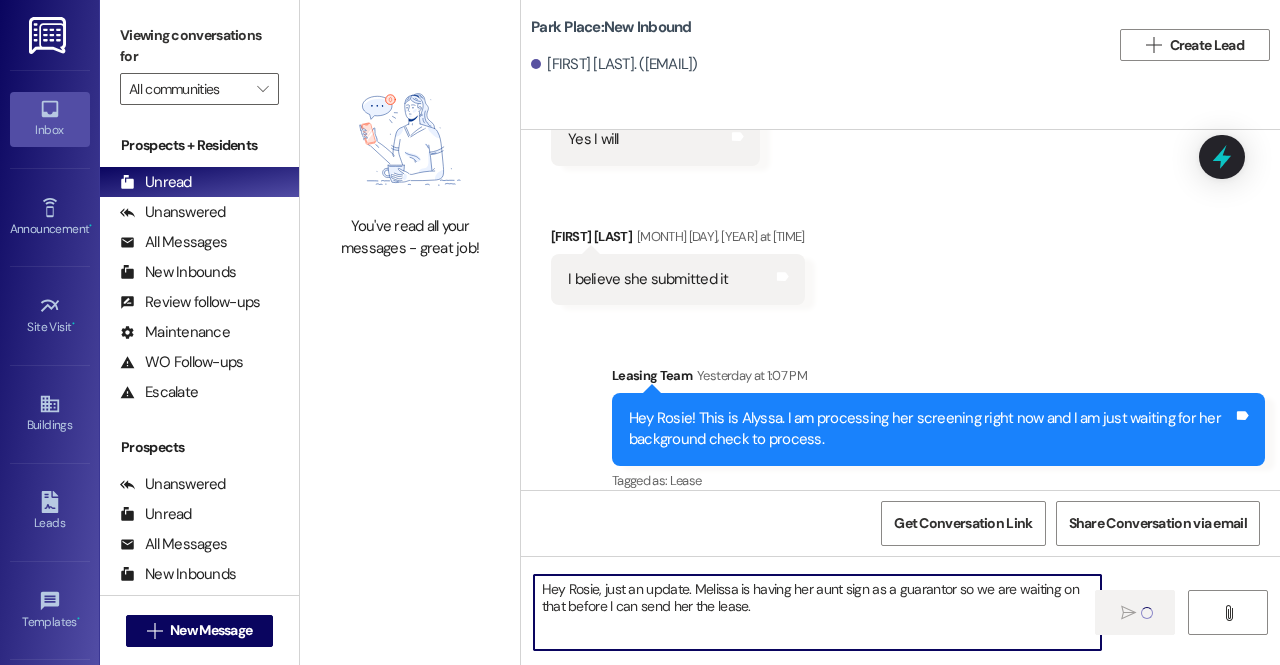 type 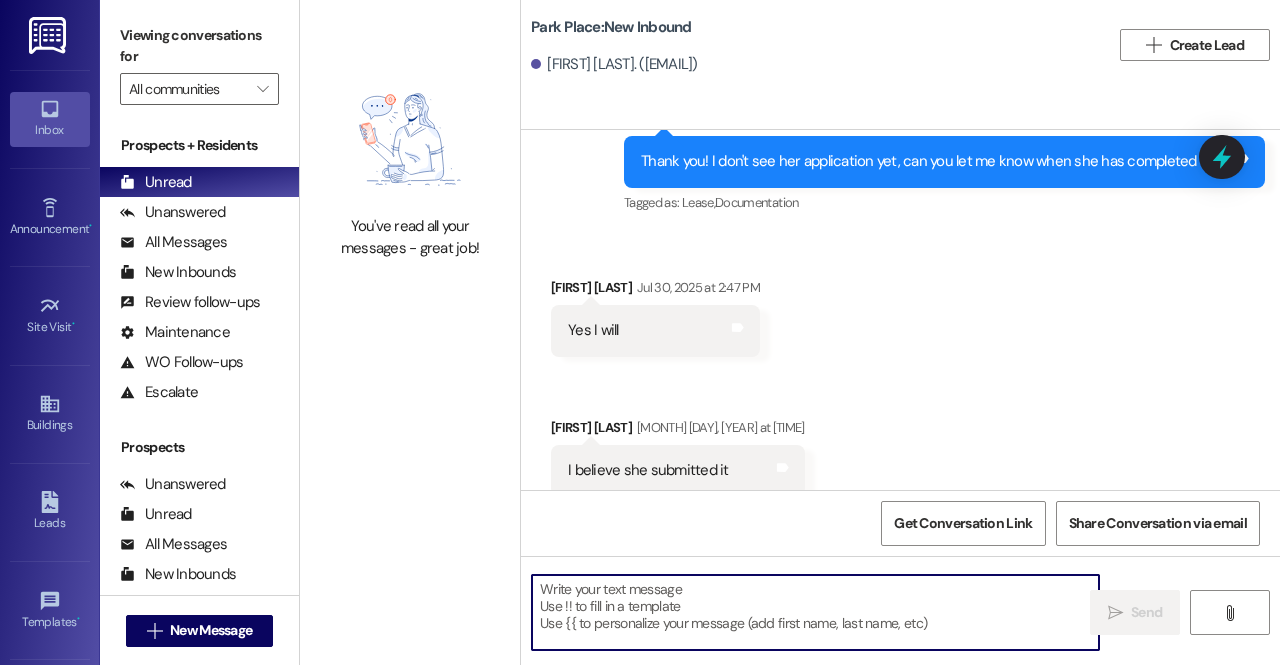 scroll, scrollTop: 18443, scrollLeft: 0, axis: vertical 